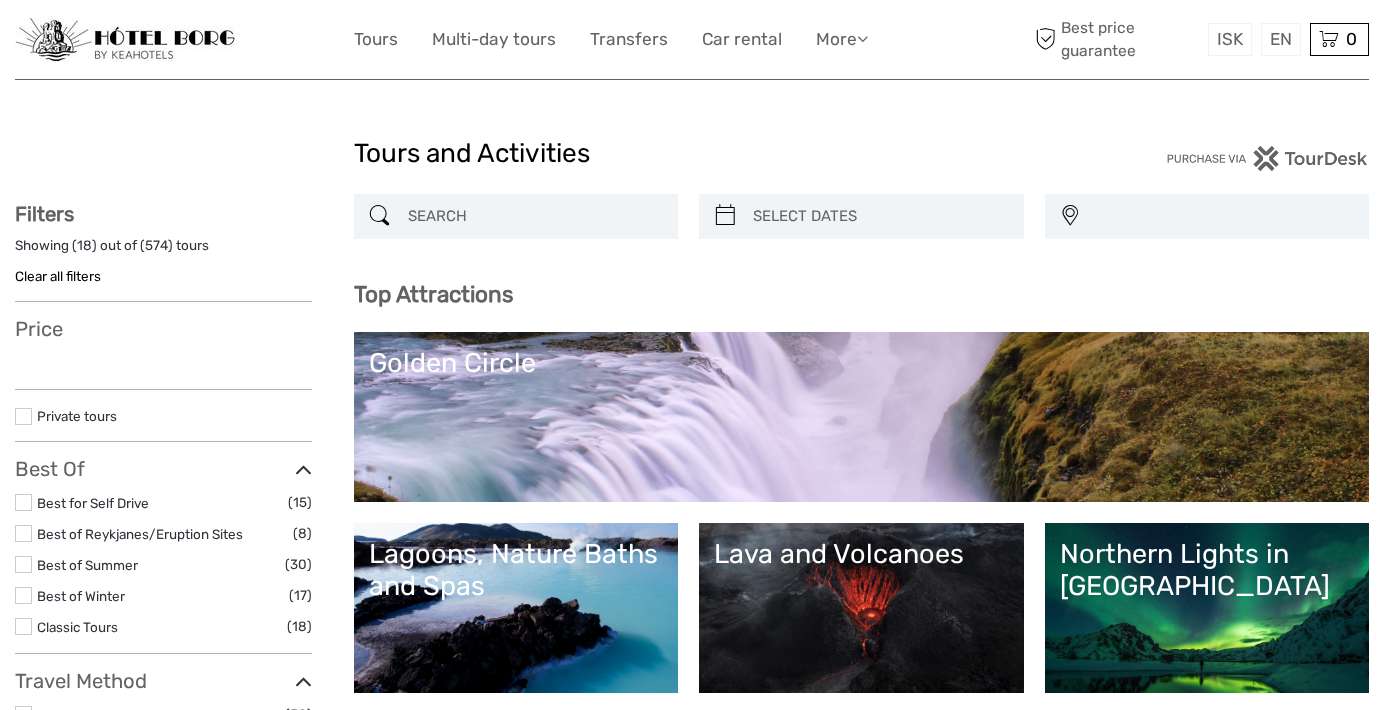 select 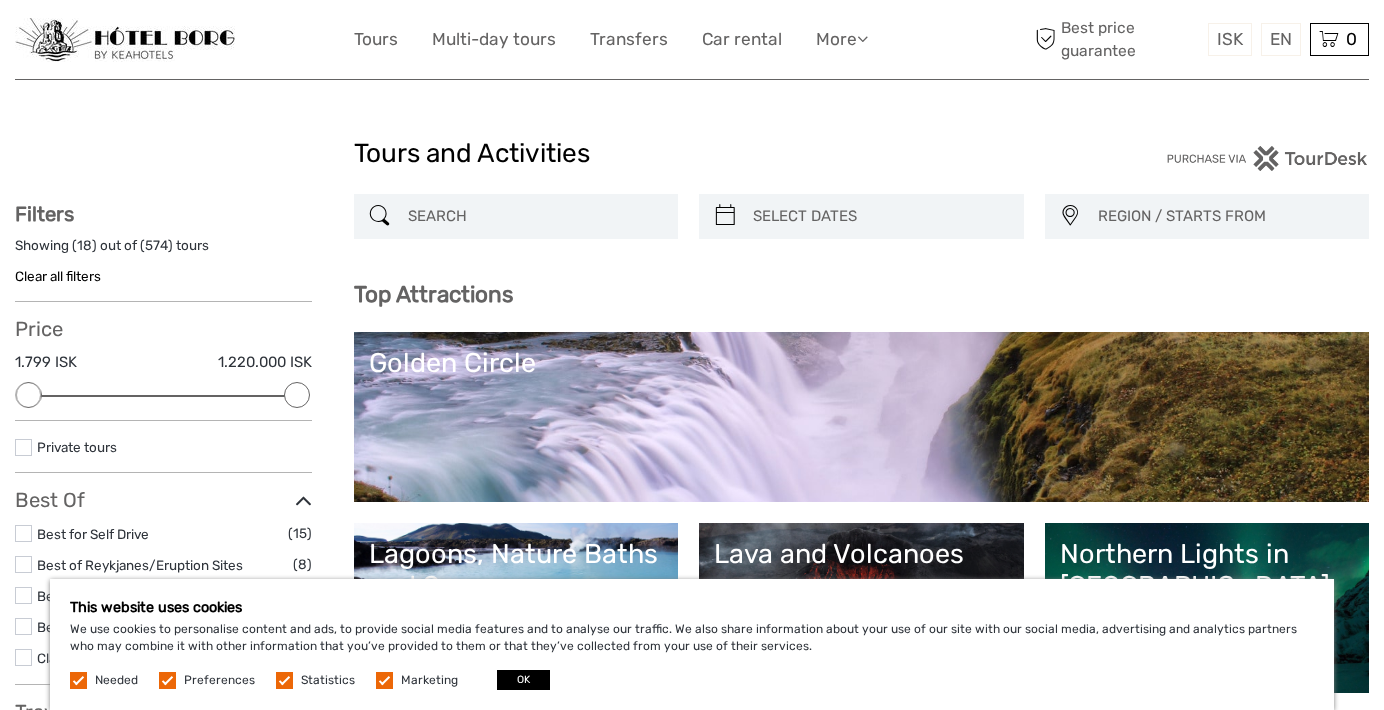 scroll, scrollTop: 0, scrollLeft: 0, axis: both 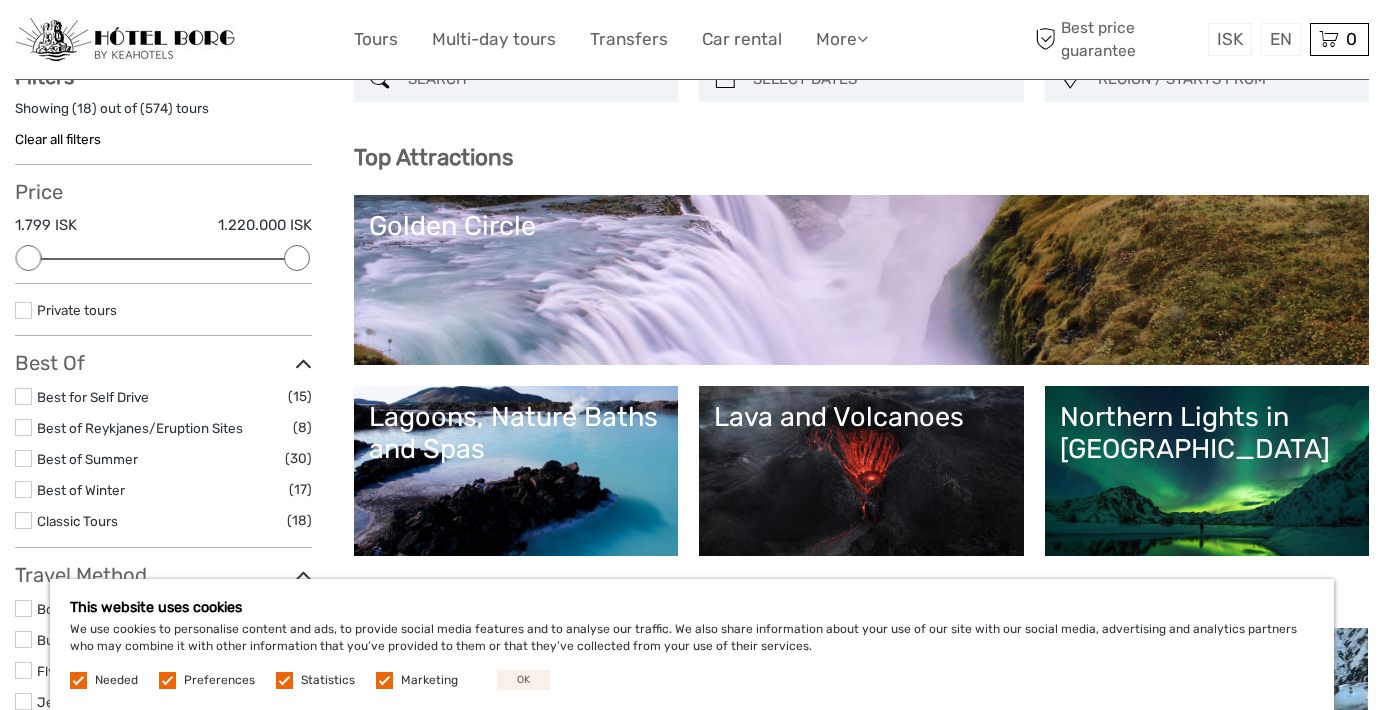 click on "OK" at bounding box center (523, 680) 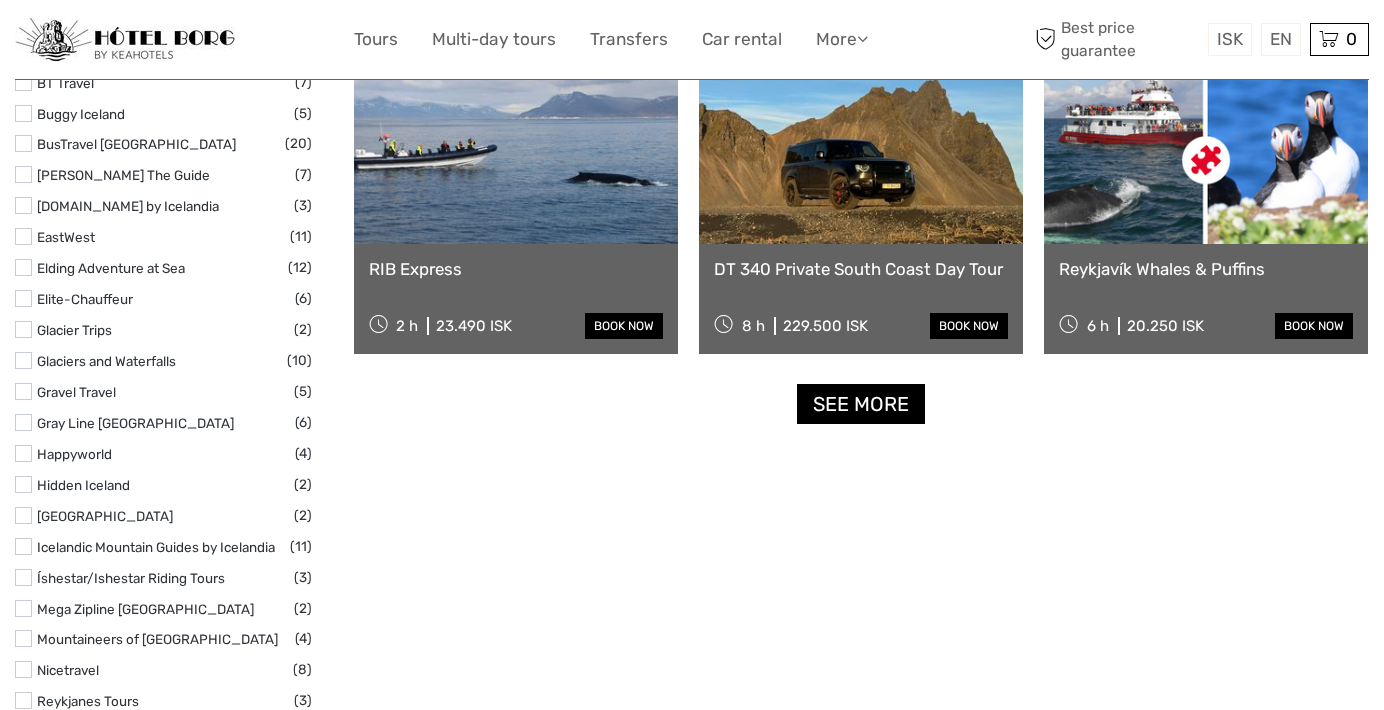 scroll, scrollTop: 2489, scrollLeft: 0, axis: vertical 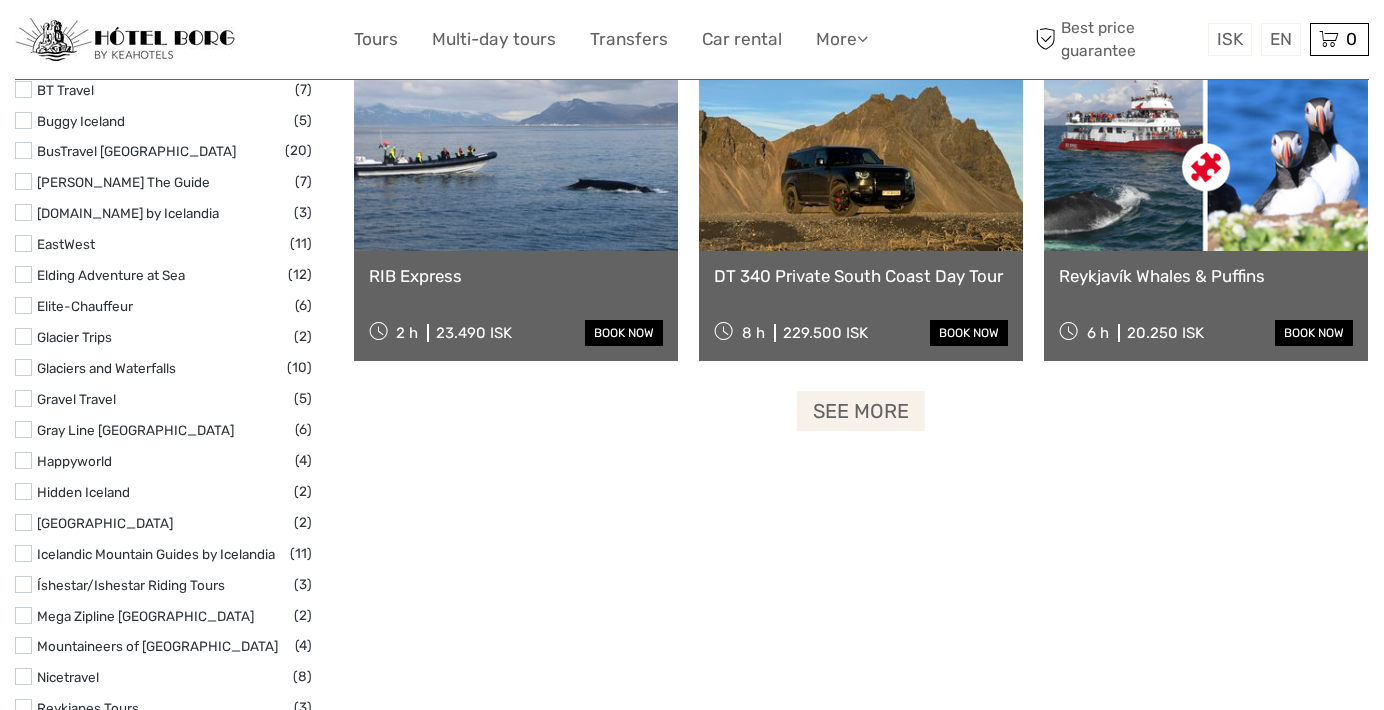 click on "See more" at bounding box center (861, 411) 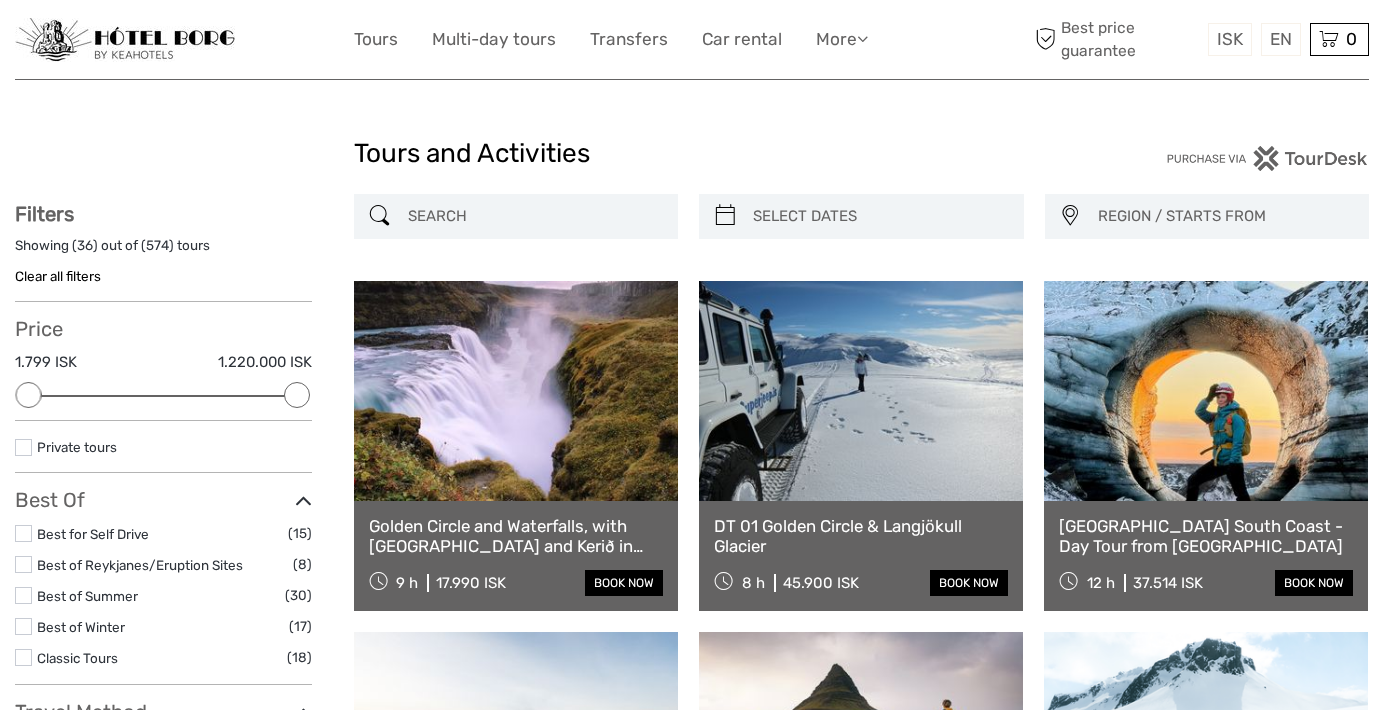 scroll, scrollTop: 0, scrollLeft: 0, axis: both 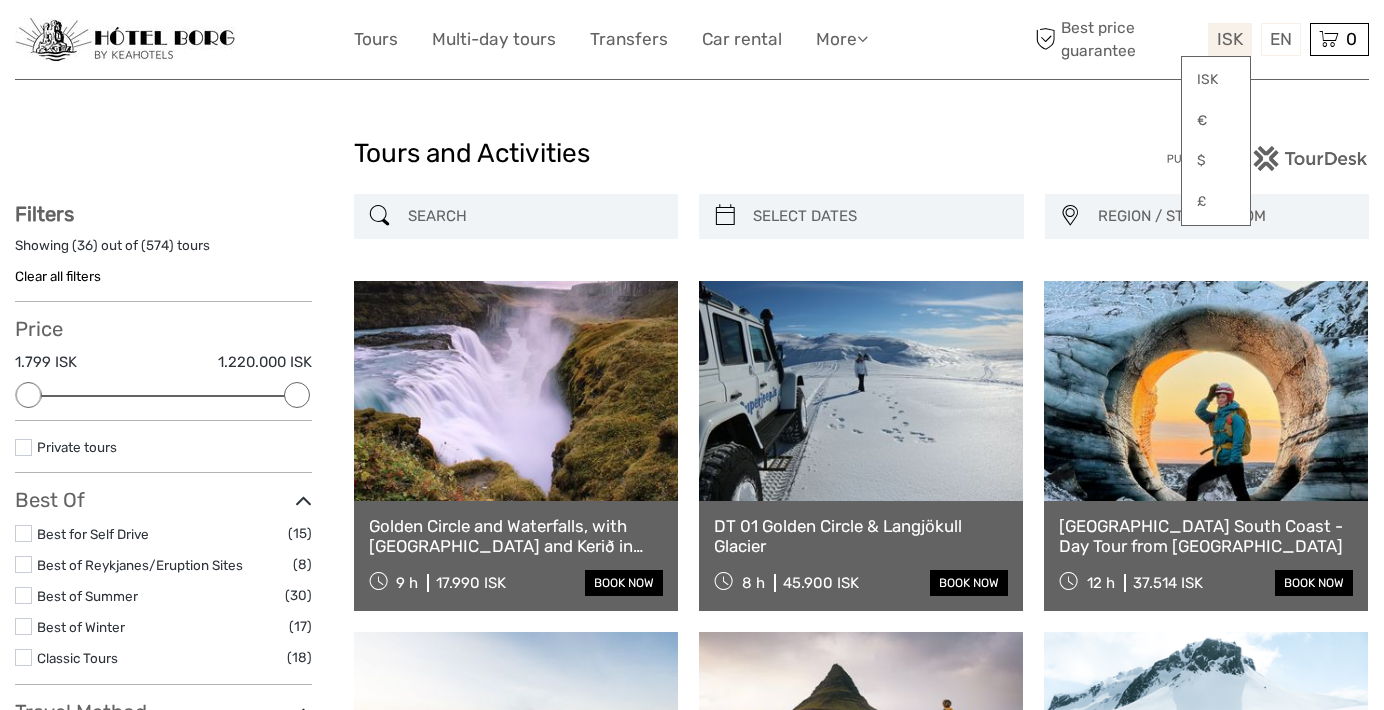 click on "ISK" at bounding box center [1230, 39] 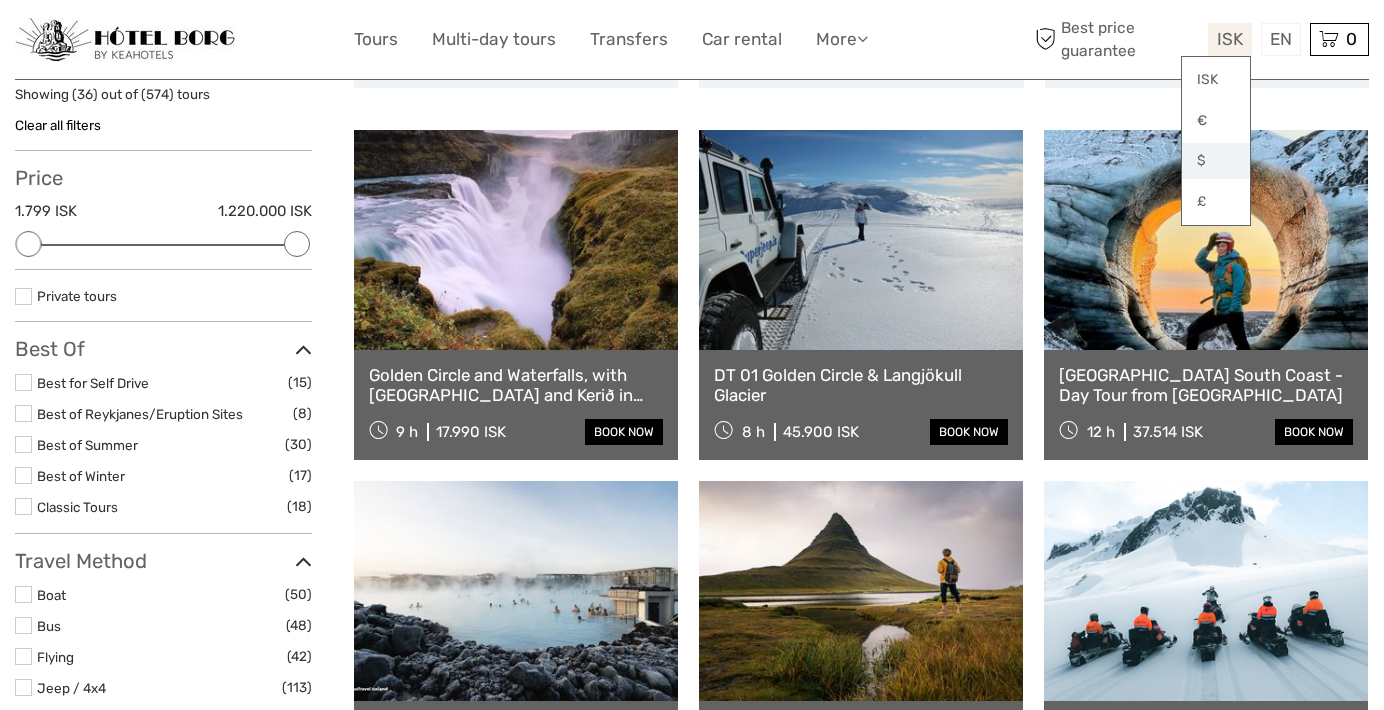 scroll, scrollTop: 105, scrollLeft: 0, axis: vertical 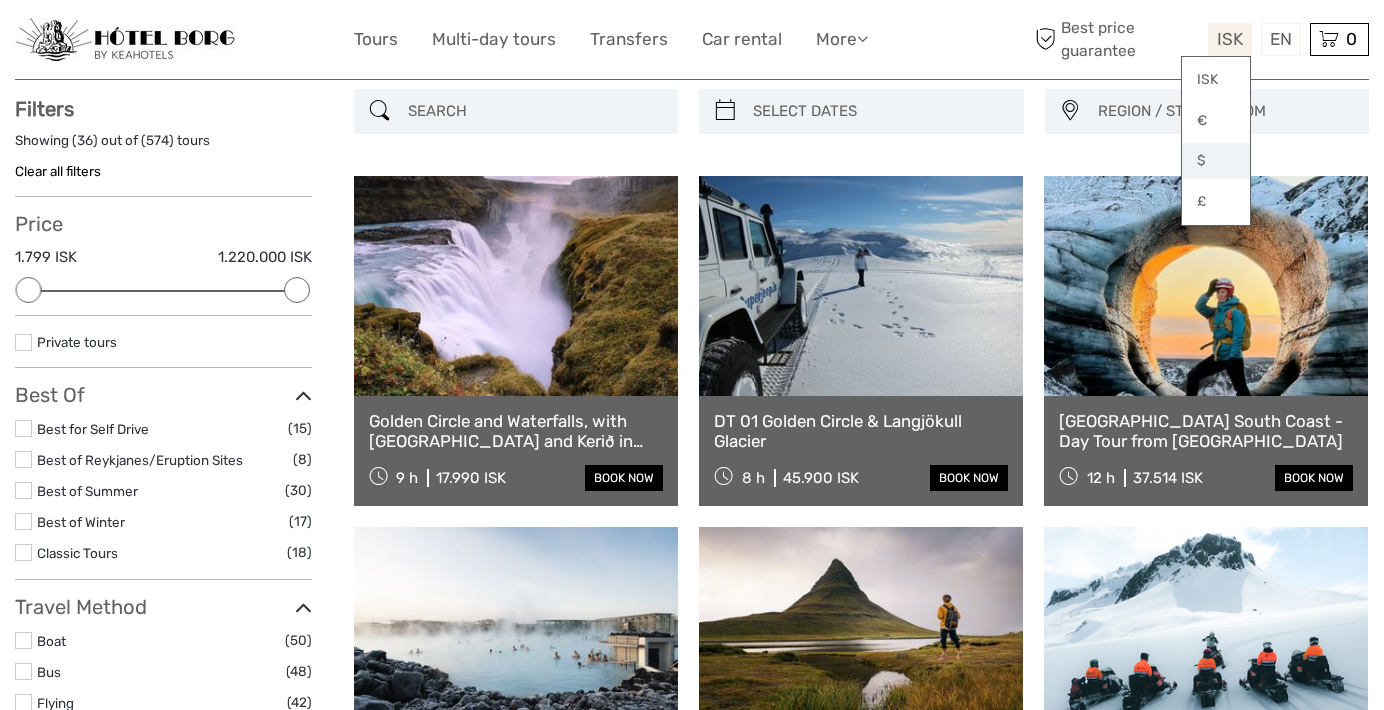 click on "$" at bounding box center (1216, 161) 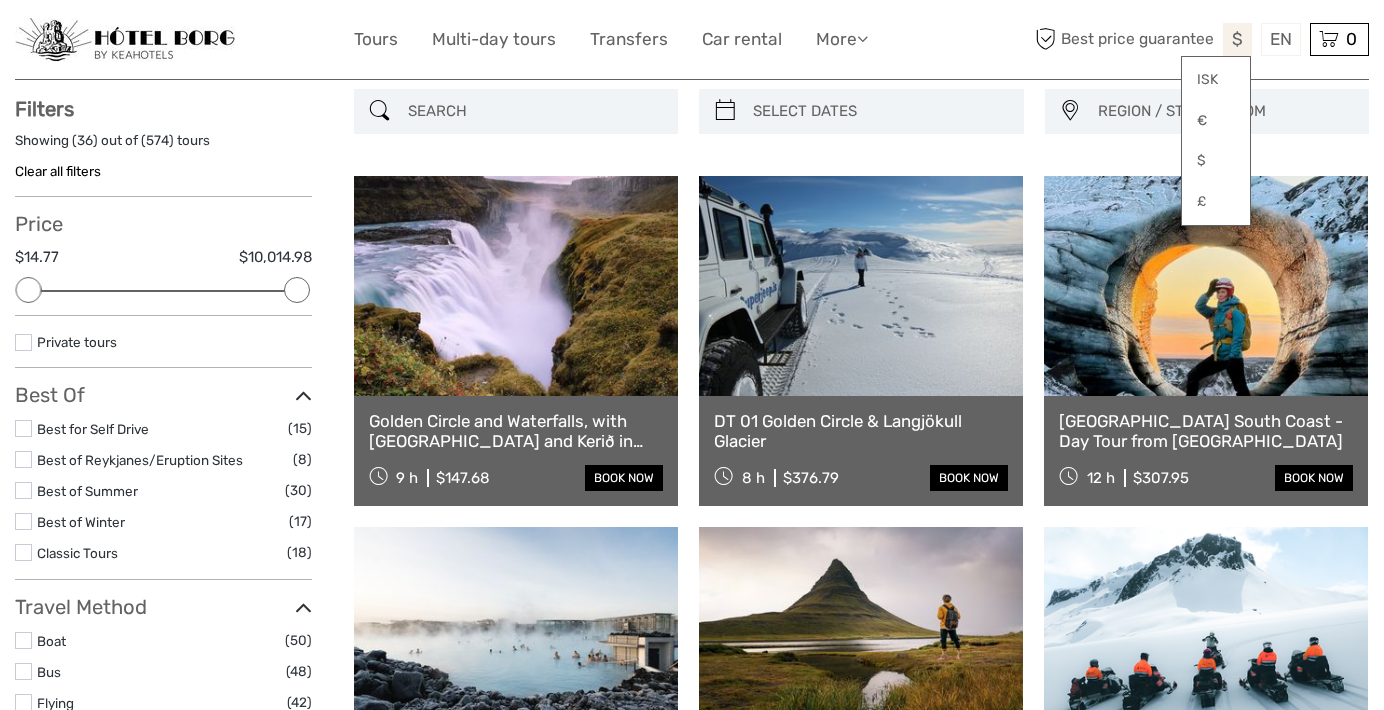 click on "$
ISK
€
$
£
EN
English
Español
Deutsch
Tours
Multi-day tours
Transfers
Car rental
More
Food & drink
Travel Articles
Back to Hotel
Food & drink
Travel Articles
Back to Hotel
Best price guarantee" at bounding box center [692, 39] 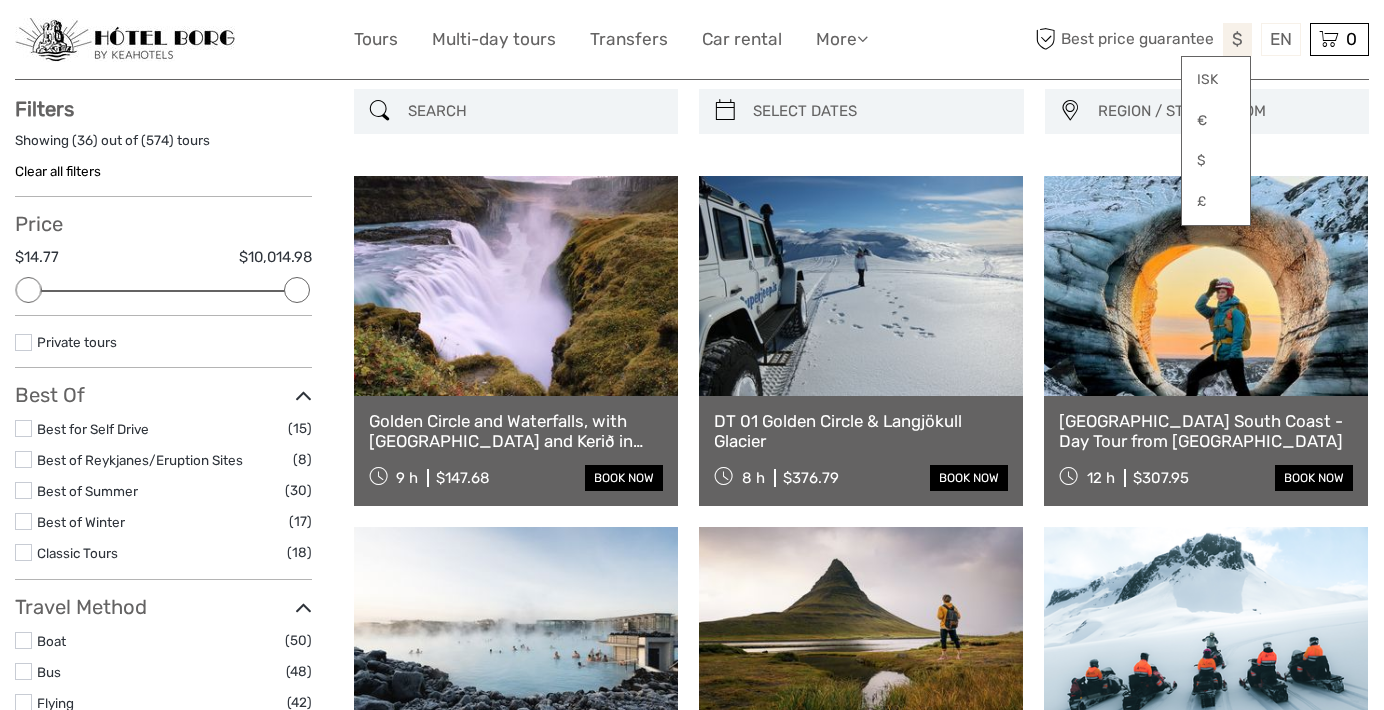 click at bounding box center [534, 111] 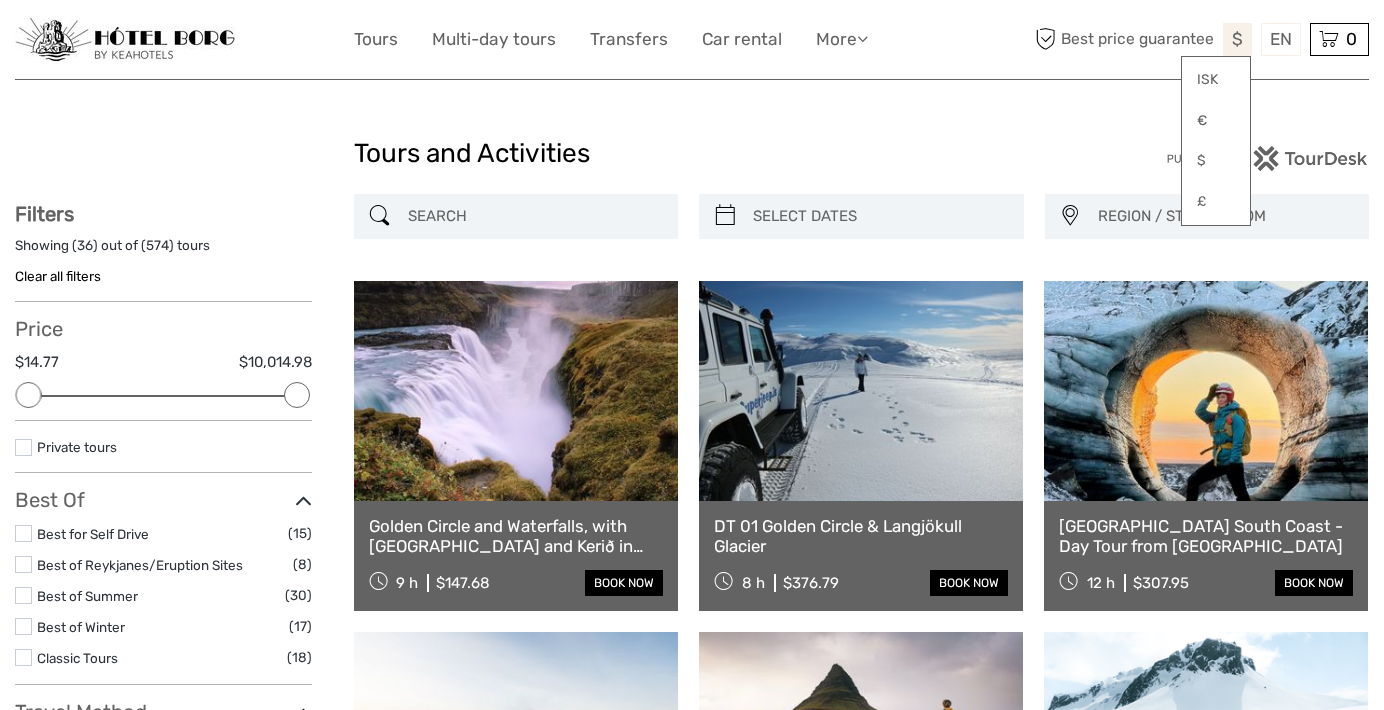 scroll, scrollTop: 0, scrollLeft: 0, axis: both 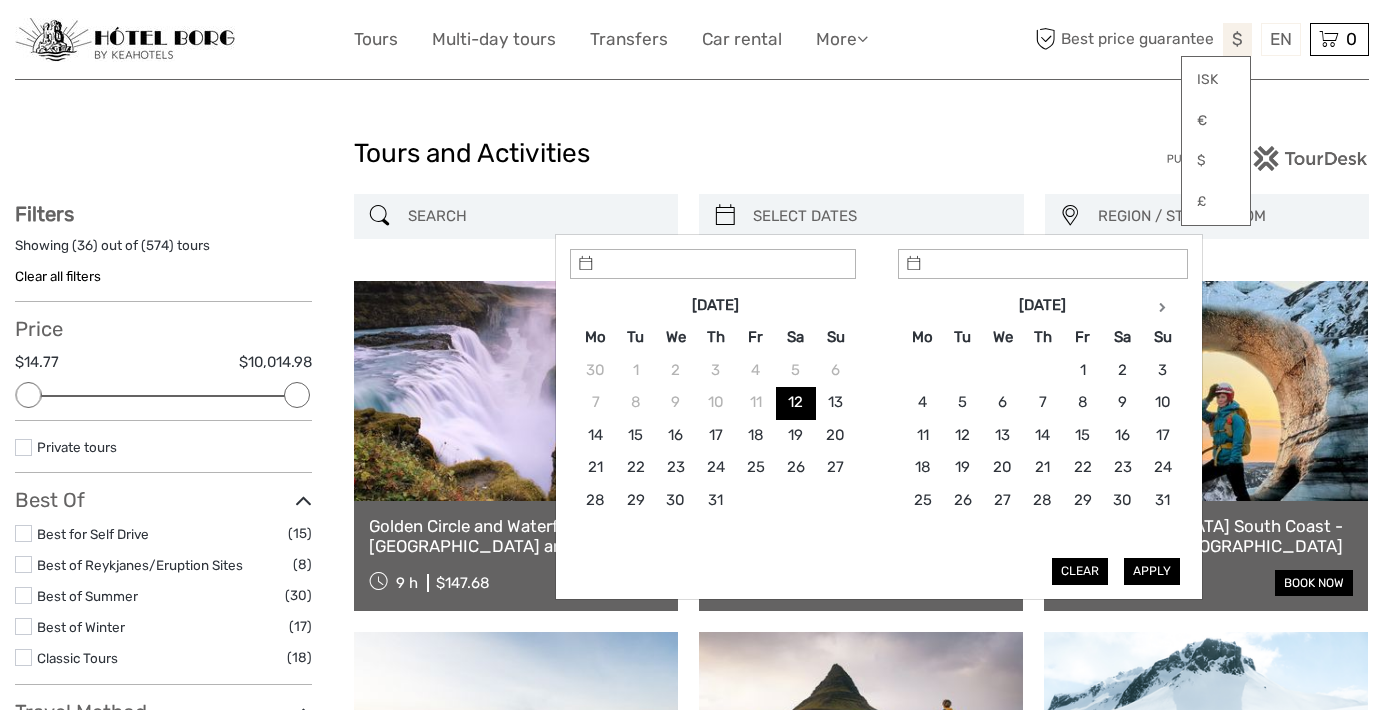 type on "[DATE]" 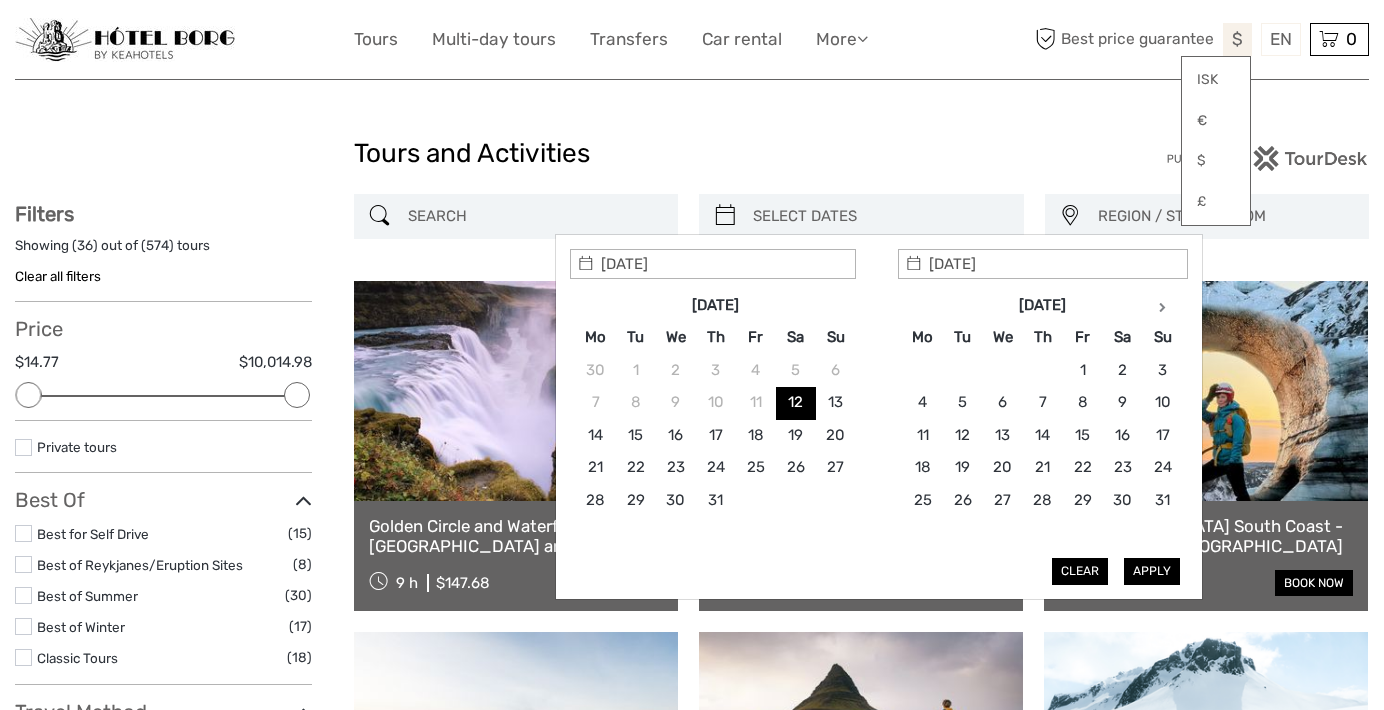 click at bounding box center (879, 216) 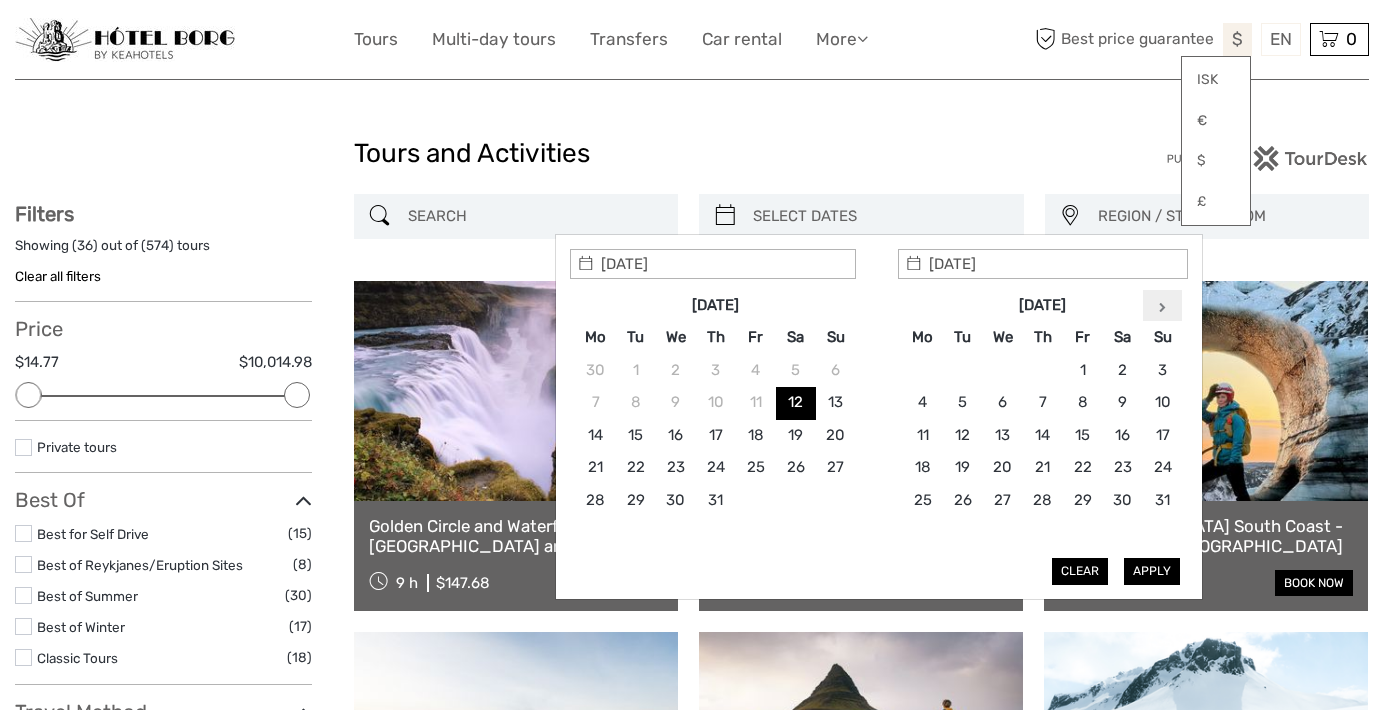 click at bounding box center (1163, 306) 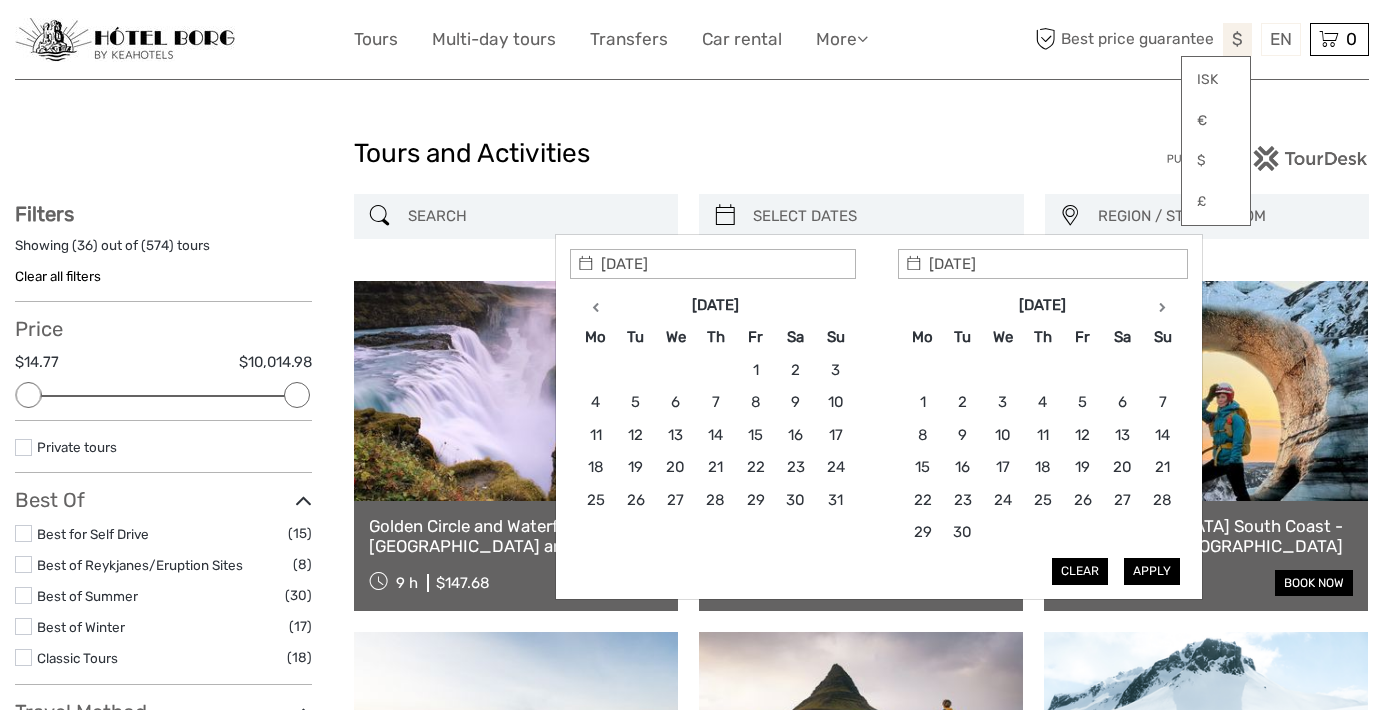 click at bounding box center [1163, 306] 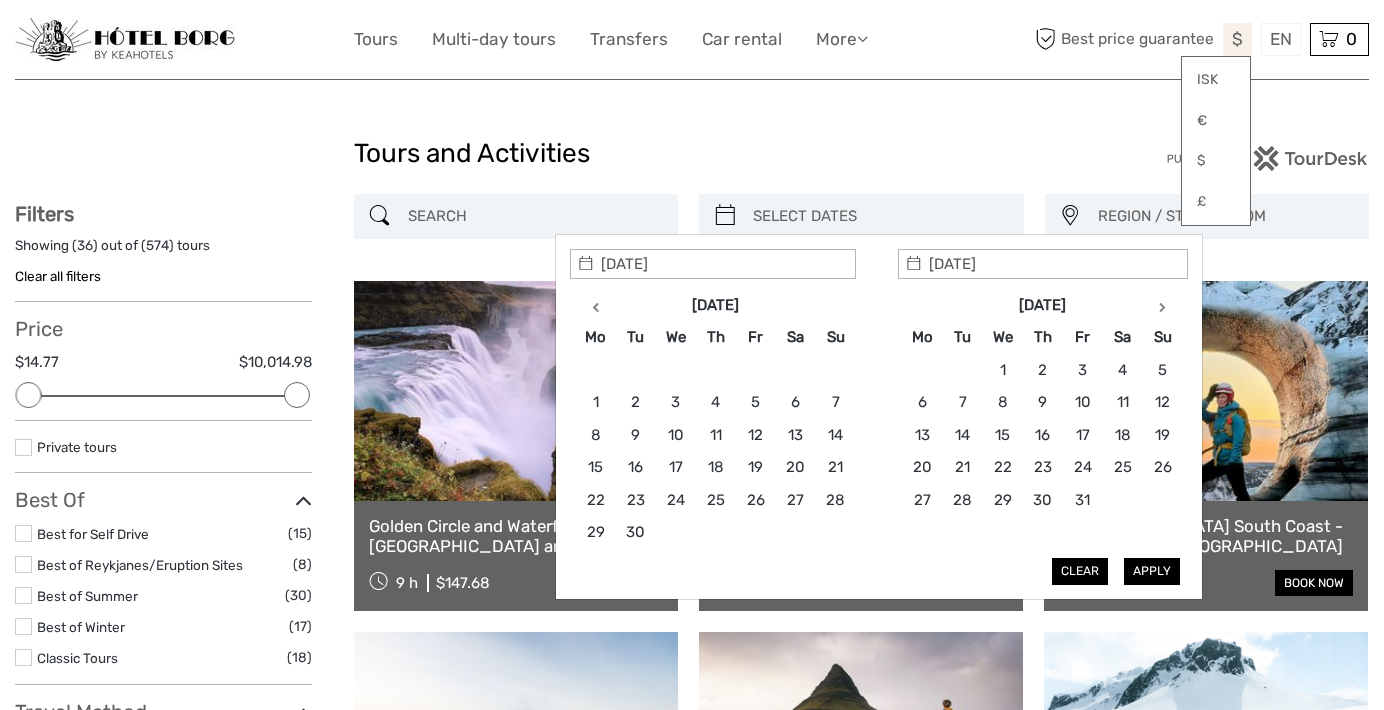 click at bounding box center (1163, 306) 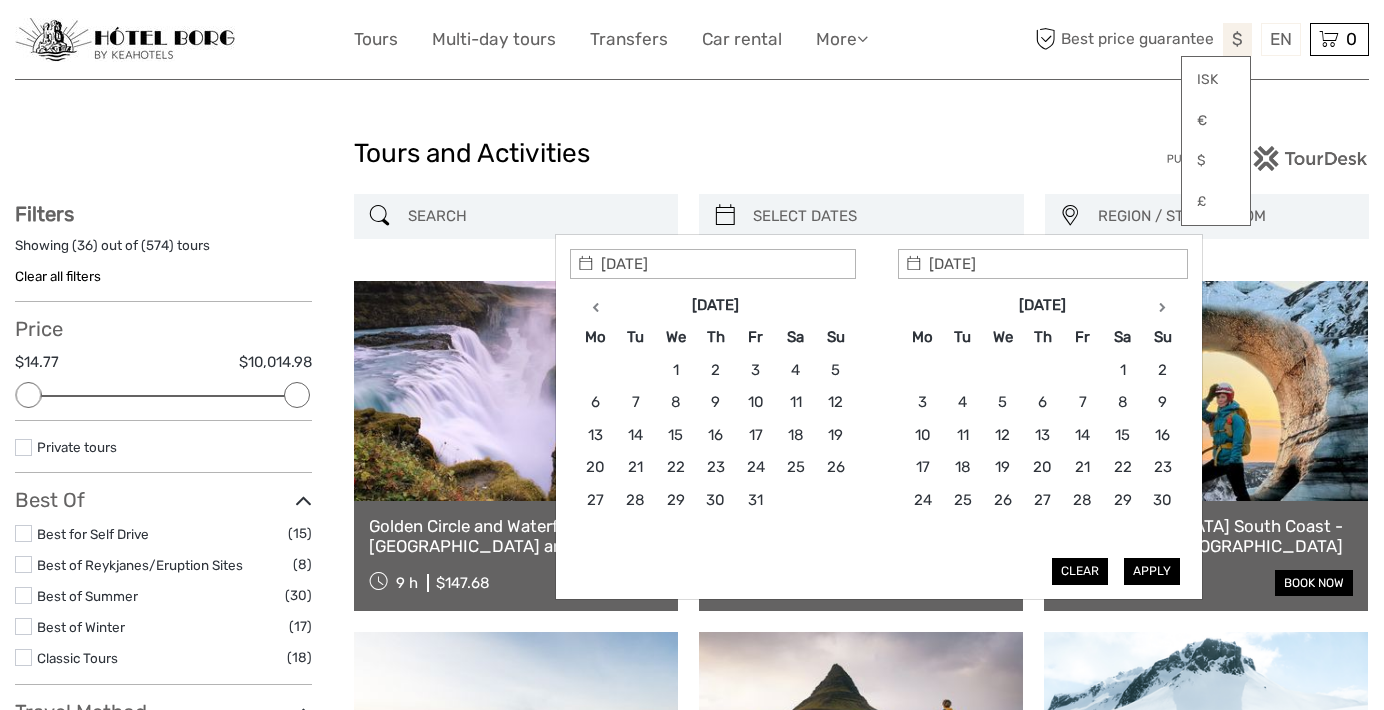 click at bounding box center (1163, 306) 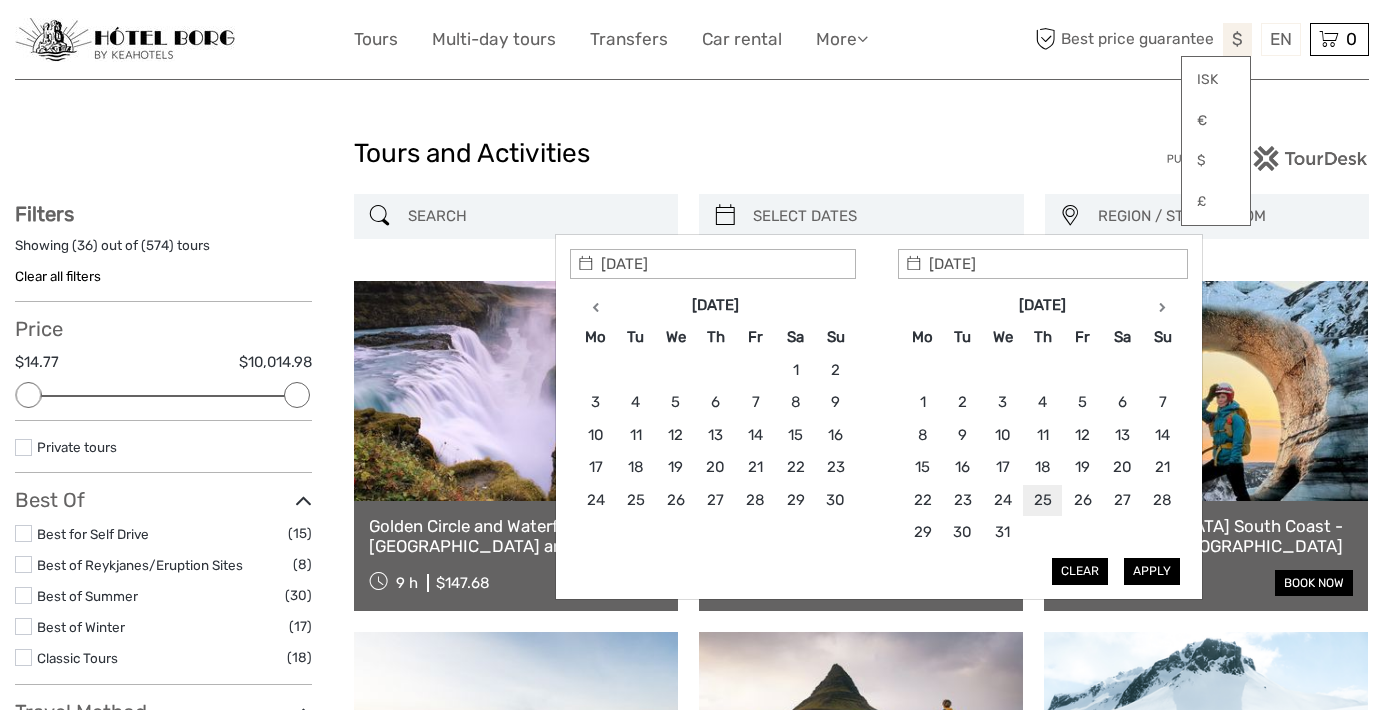type on "[DATE]" 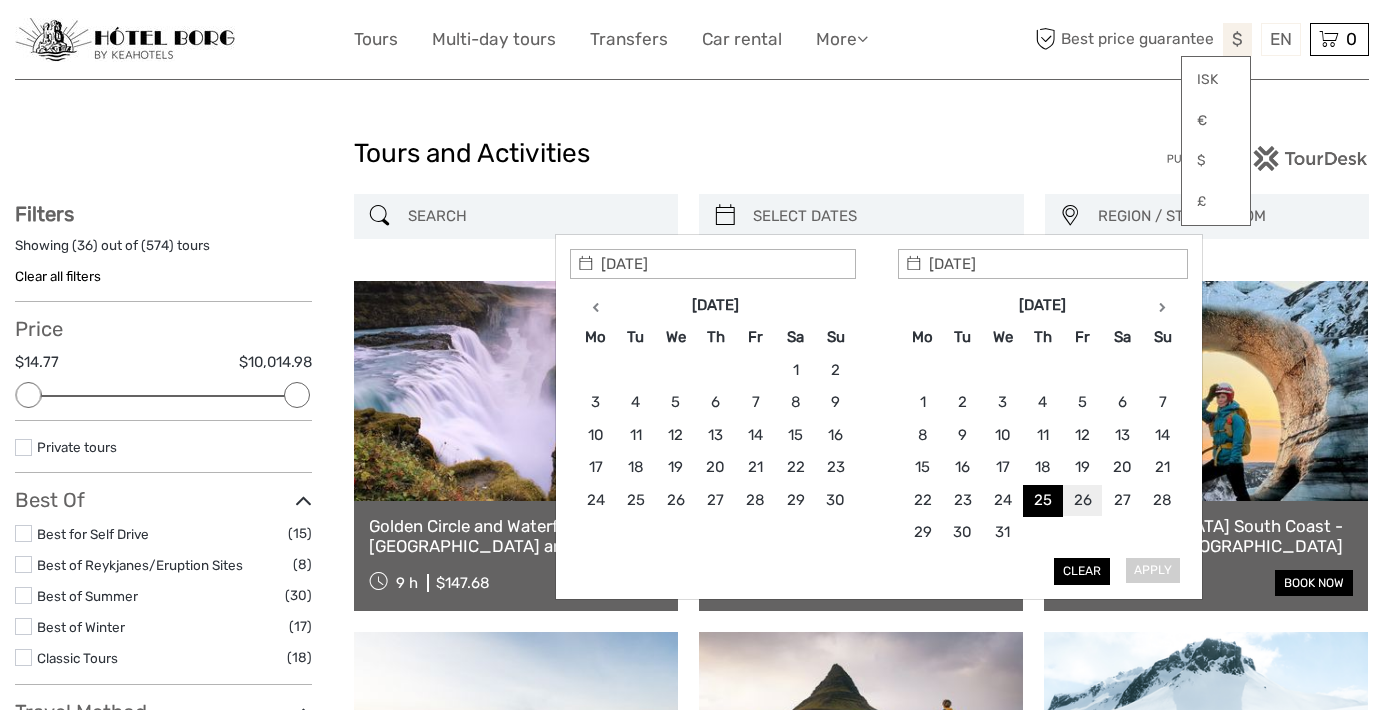 type on "[DATE]" 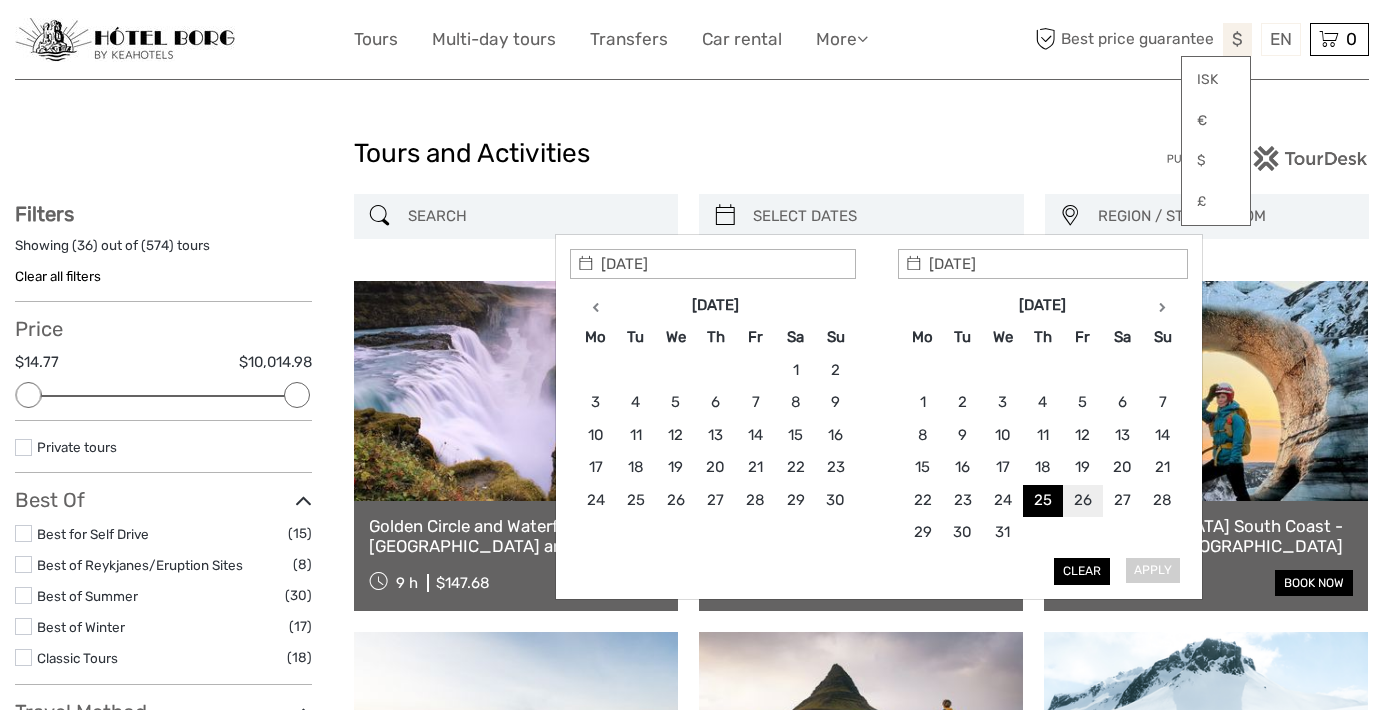 click on "[DATE] [DATE] Mo Tu We Th Fr Sa Su 27 28 29 30 31 1 2 3 4 5 6 7 8 9 10 11 12 13 14 15 16 17 18 19 20 21 22 23 24 25 26 27 28 29 30 1 2 3 4 5 6 7 [DATE] [DATE] Mo Tu We Th Fr Sa Su 24 25 26 27 28 29 30 1 2 3 4 5 6 7 8 9 10 11 12 13 14 15 16 17 18 19 20 21 22 23 24 25 26 27 28 29 30 31 1 2 3 4 Apply   Clear" at bounding box center (879, 417) 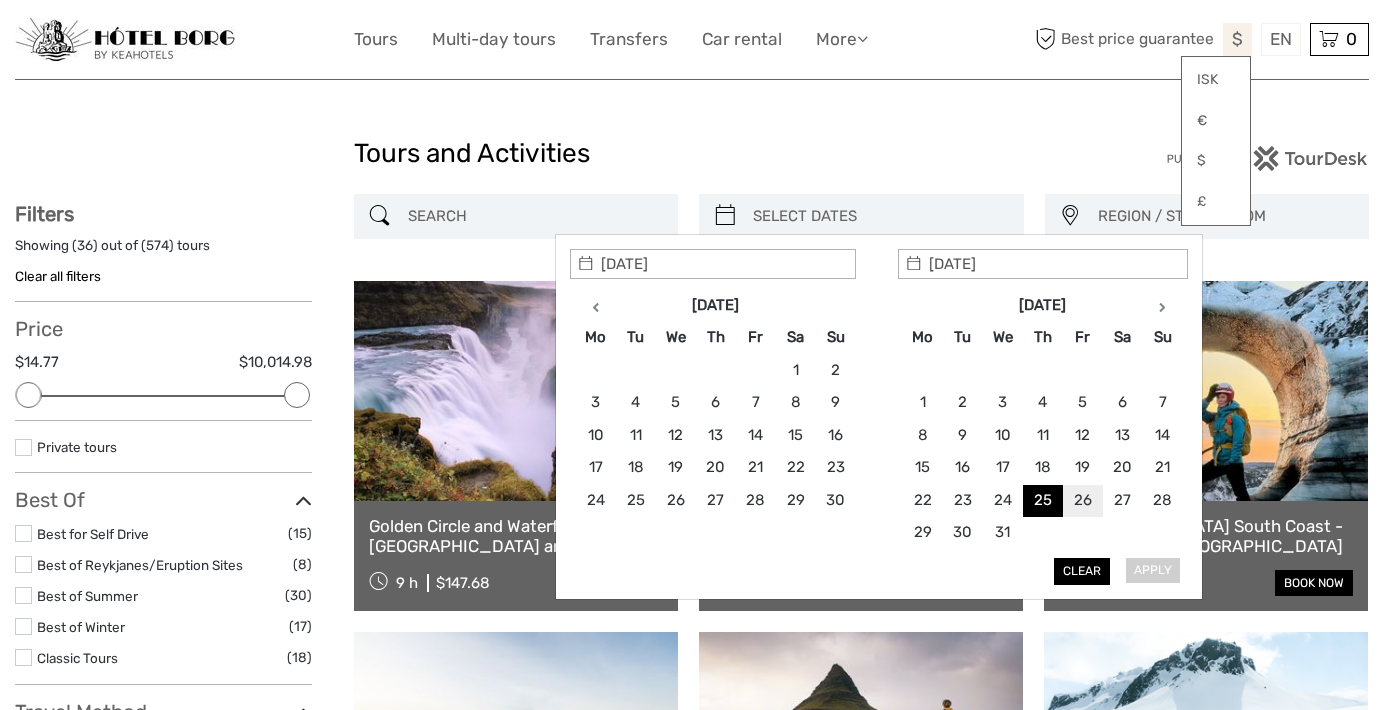 click on "[DATE] Mo Tu We Th Fr Sa Su 24 25 26 27 28 29 30 1 2 3 4 5 6 7 8 9 10 11 12 13 14 15 16 17 18 19 20 21 22 23 24 25 26 27 28 29 30 31 1 2 3 4" at bounding box center (1042, 419) 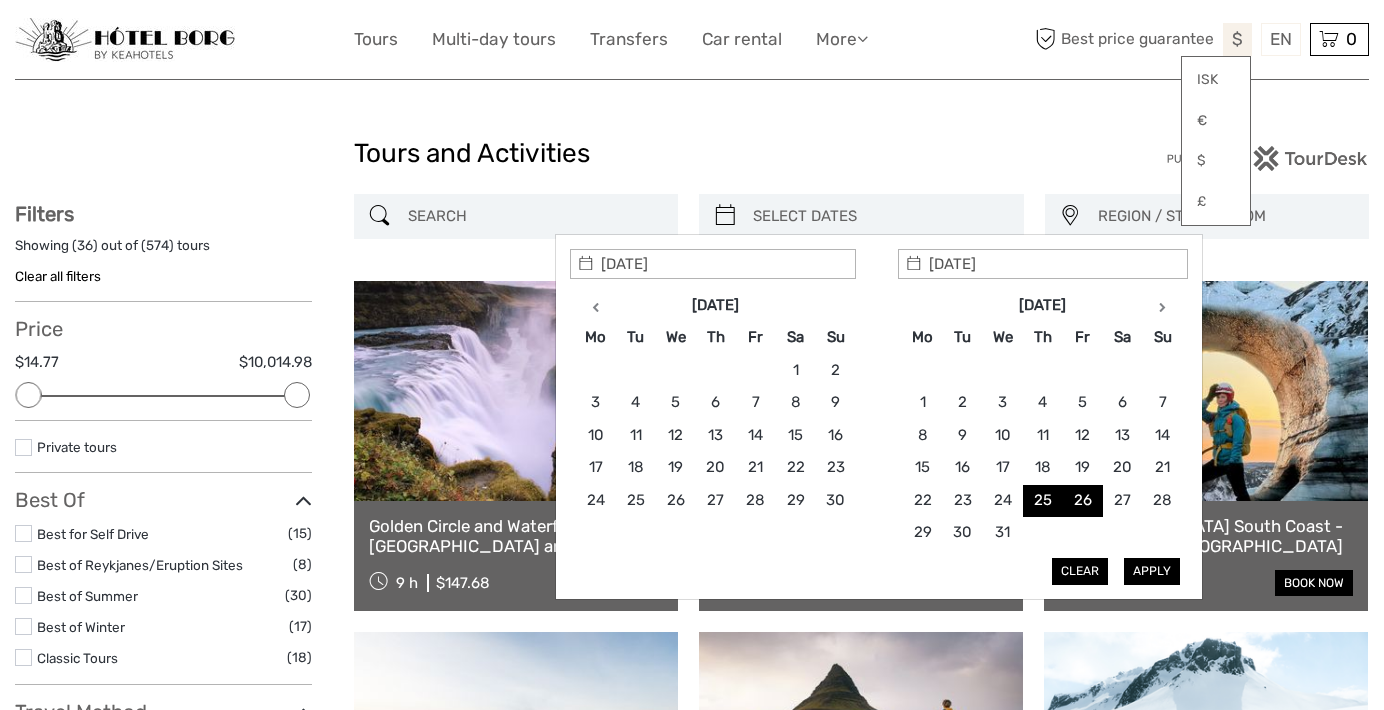 type on "[DATE]" 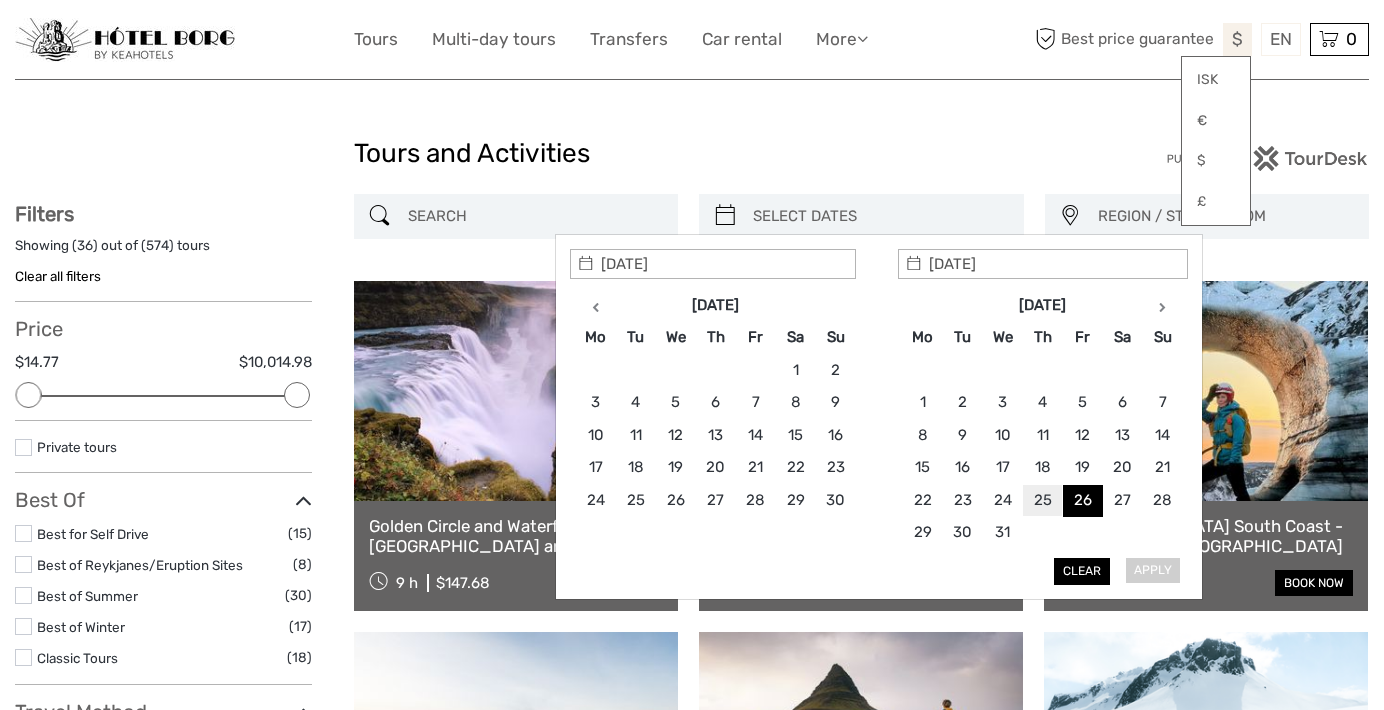 type on "[DATE]" 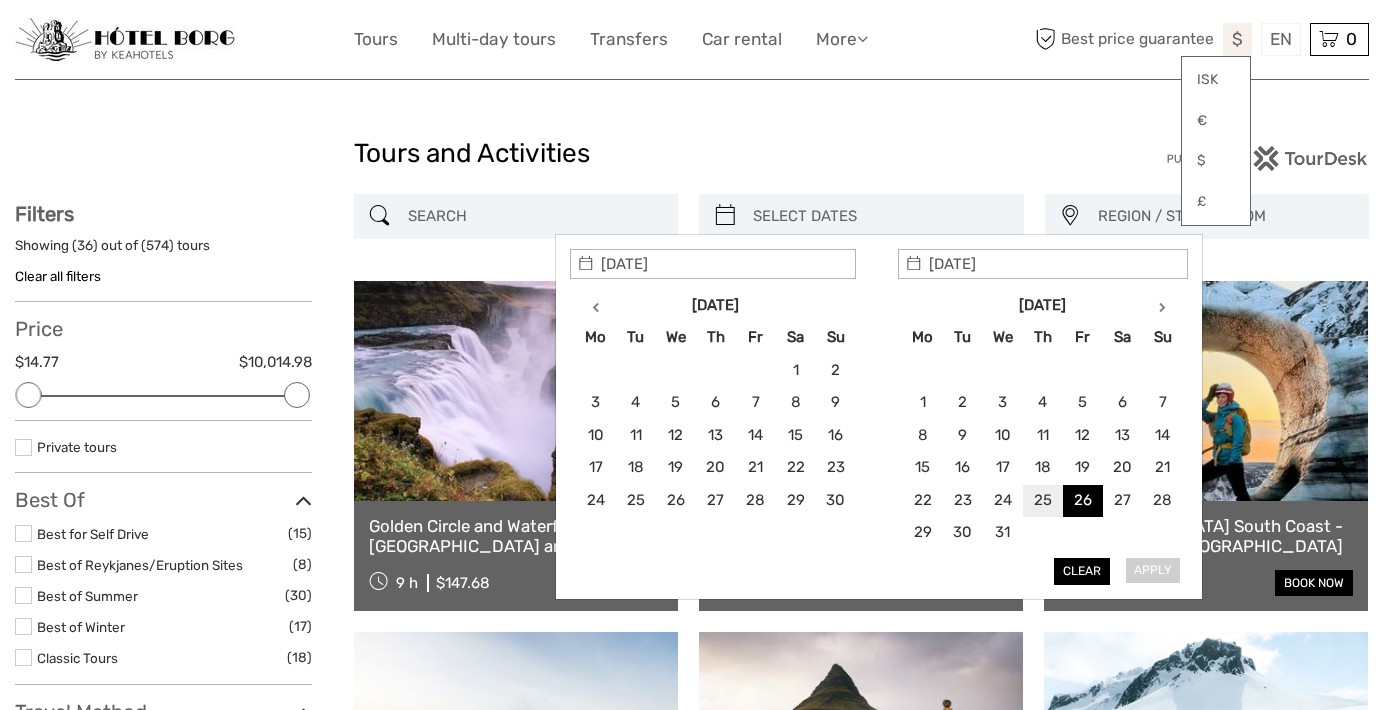 type on "[DATE]" 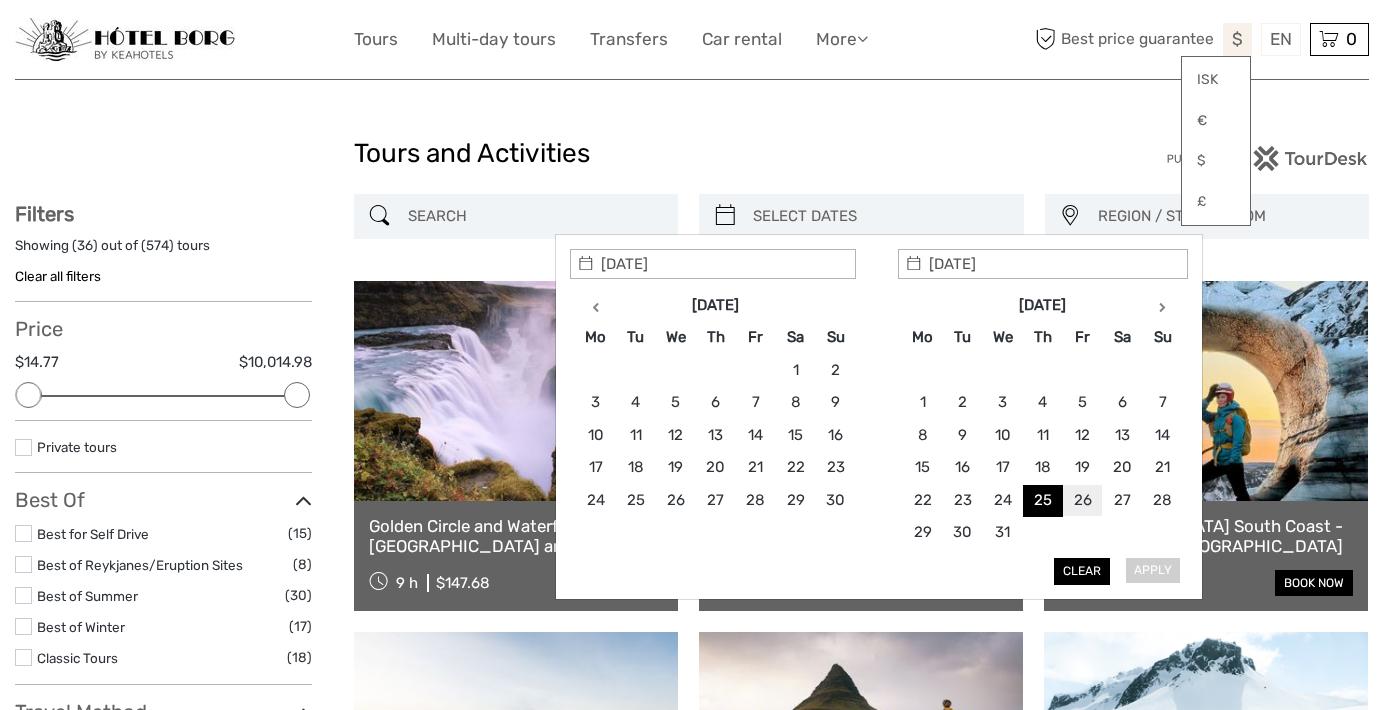 type on "[DATE]" 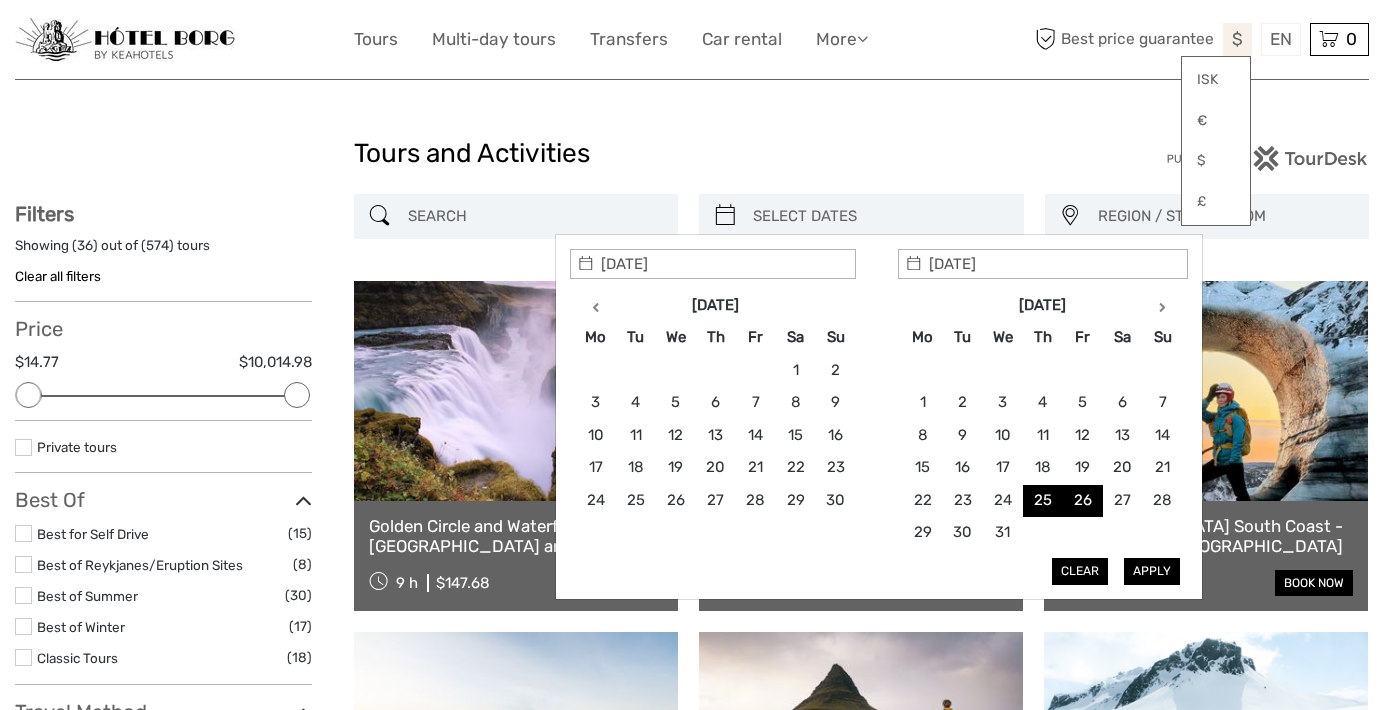 type on "[DATE]" 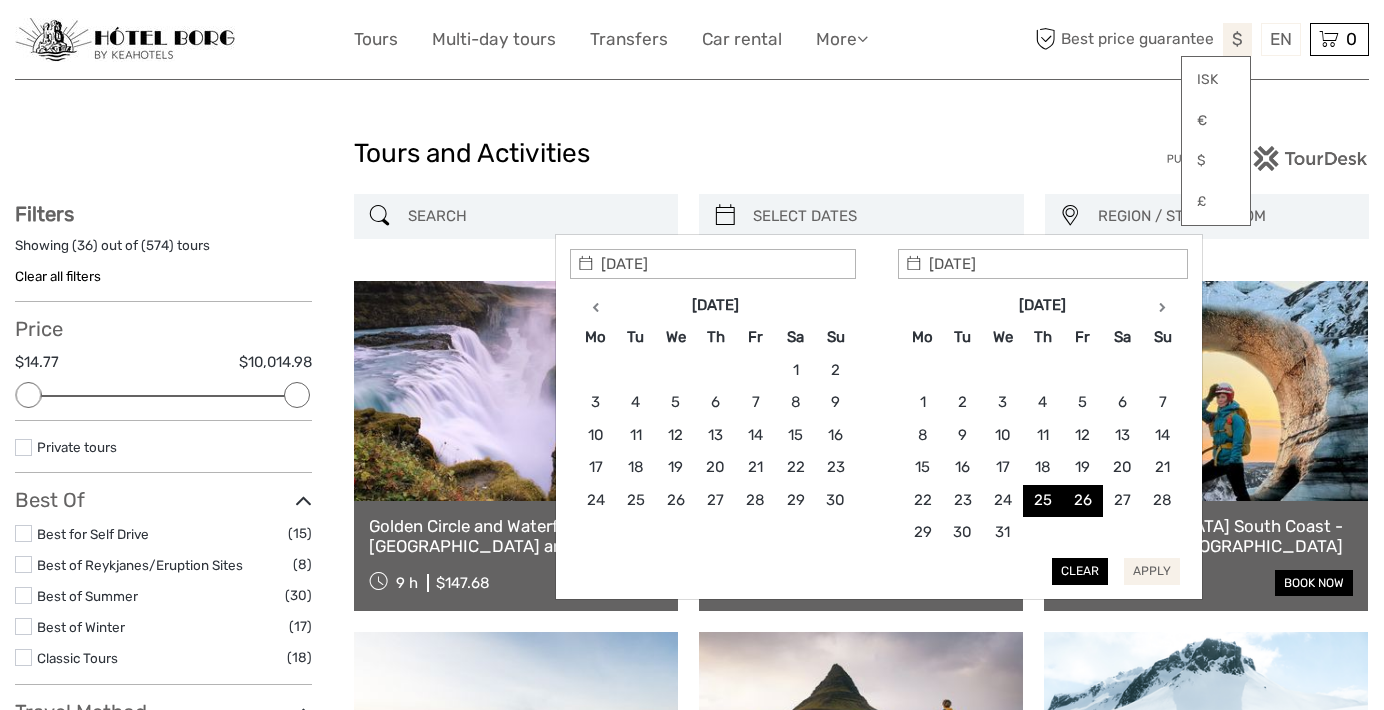 click on "Apply" at bounding box center [1152, 571] 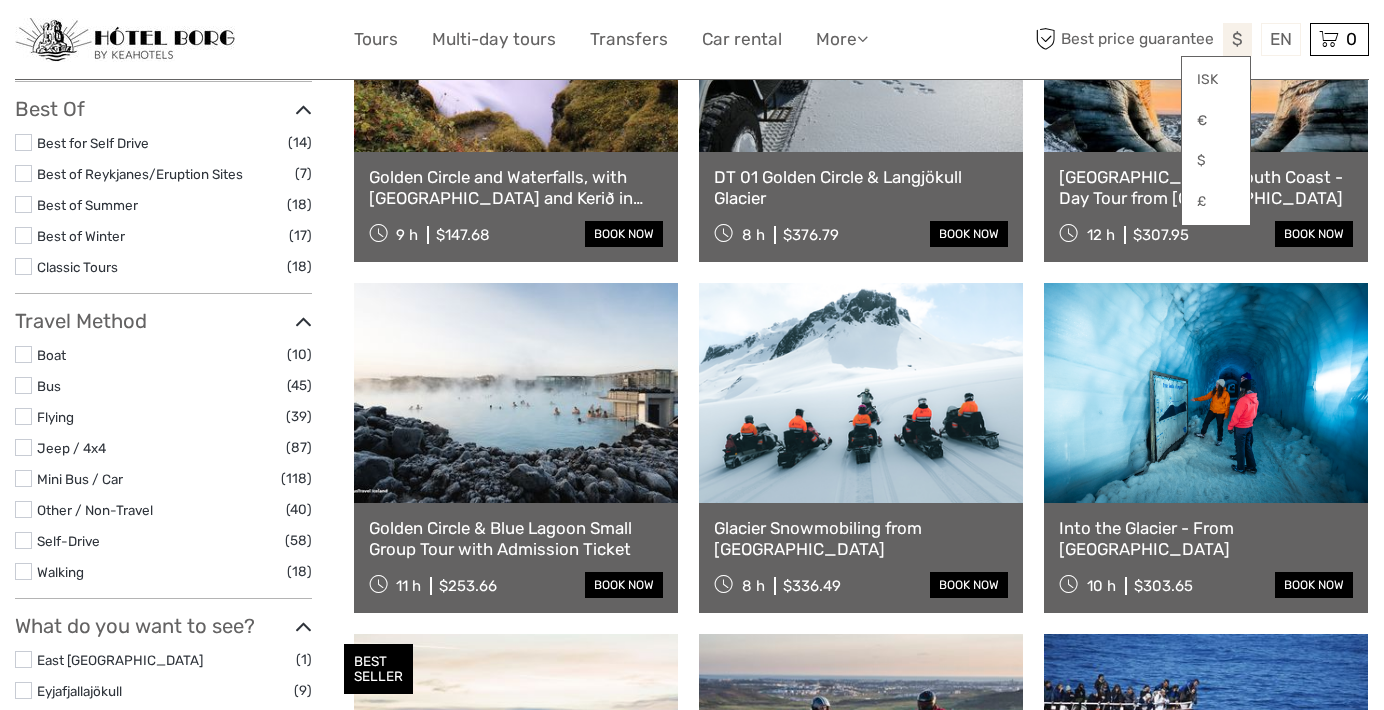 scroll, scrollTop: 392, scrollLeft: 0, axis: vertical 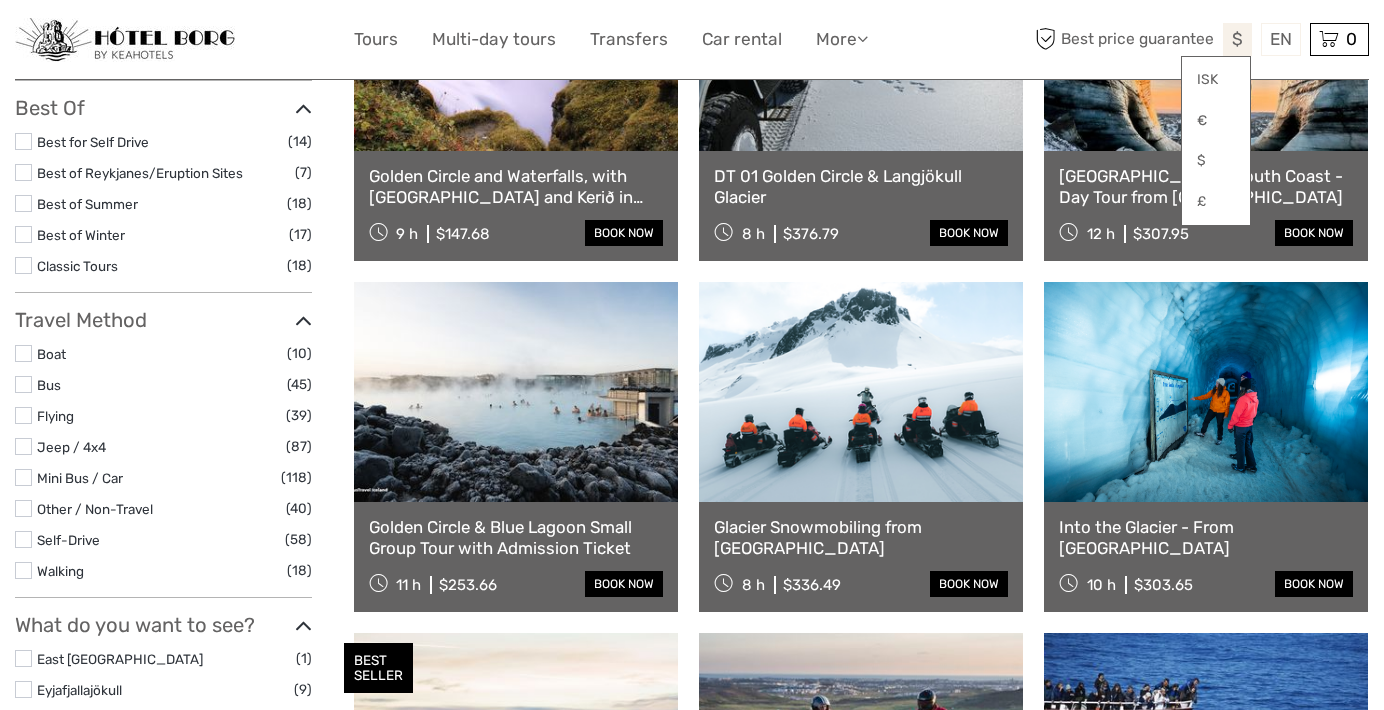 click on "Golden Circle & Blue Lagoon Small Group Tour with Admission Ticket" at bounding box center (516, 537) 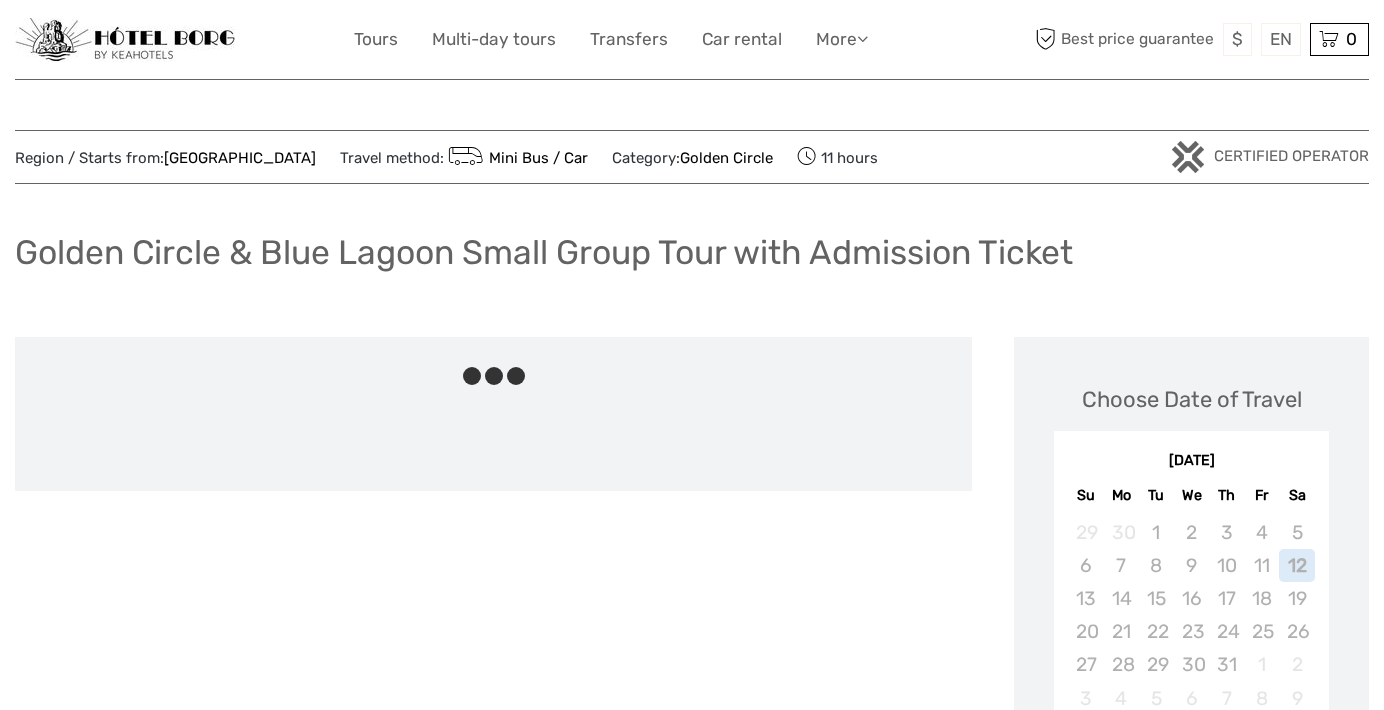 scroll, scrollTop: 0, scrollLeft: 0, axis: both 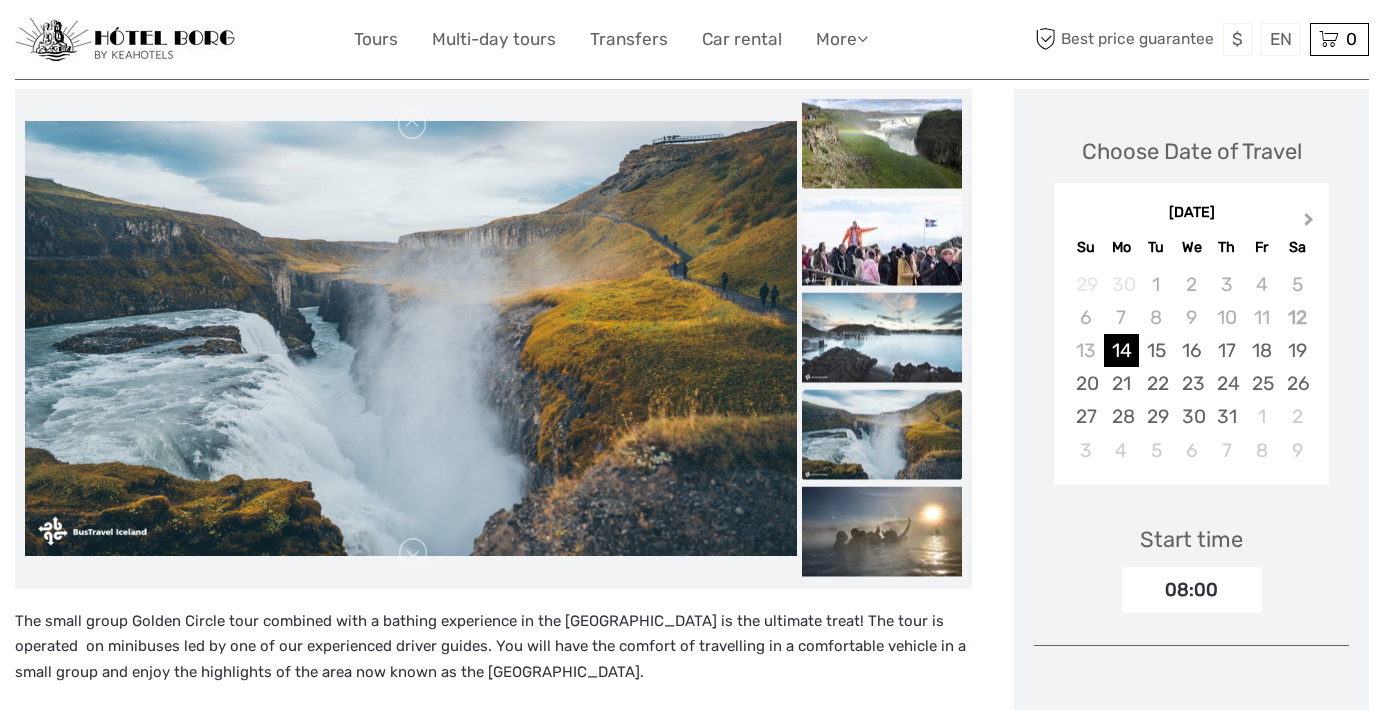 click on "Next Month" at bounding box center (1309, 223) 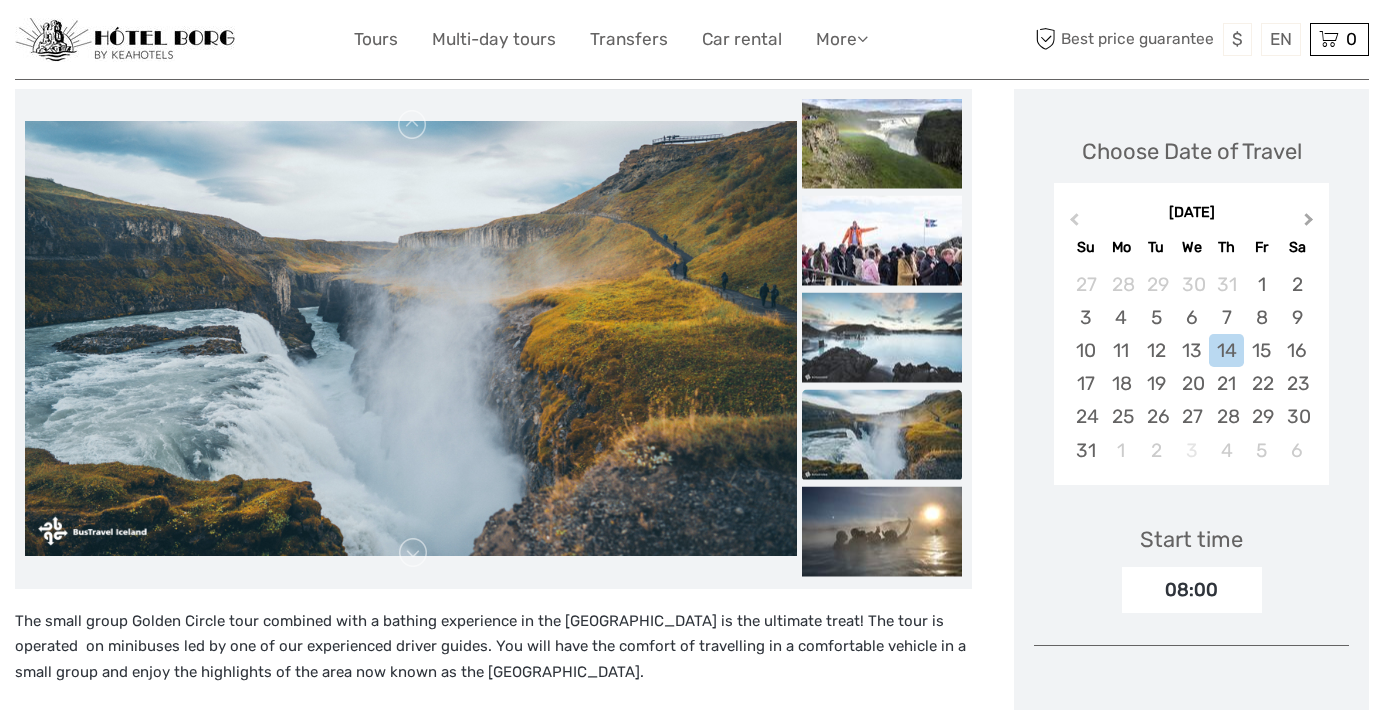 click on "Next Month" at bounding box center (1309, 223) 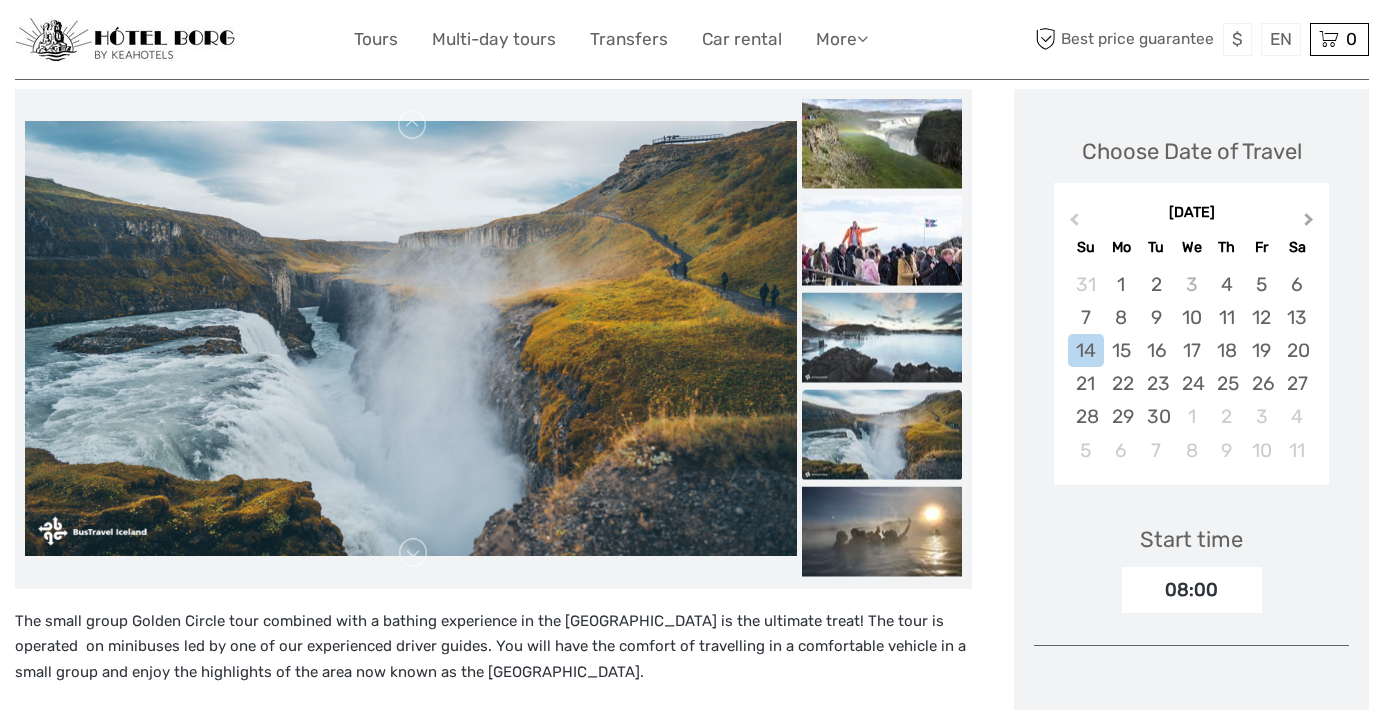 click on "Next Month" at bounding box center (1309, 223) 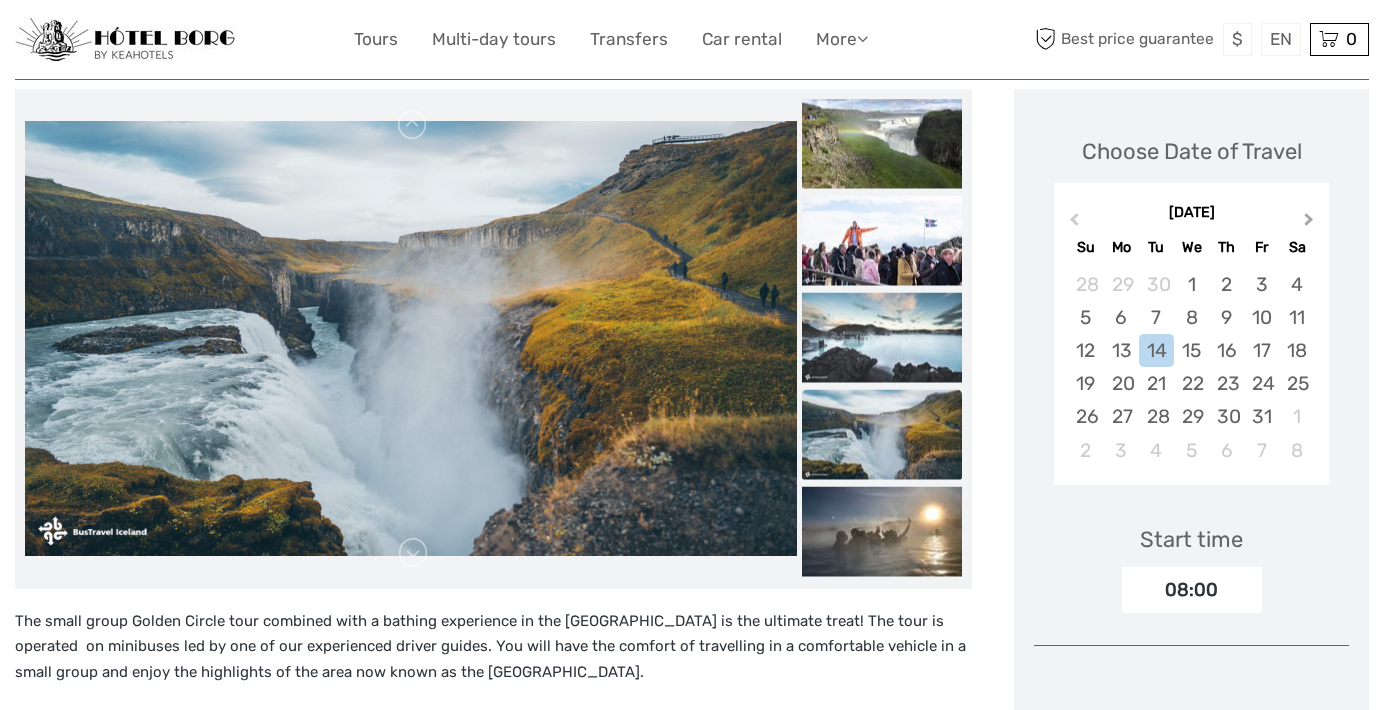 click on "Next Month" at bounding box center [1309, 223] 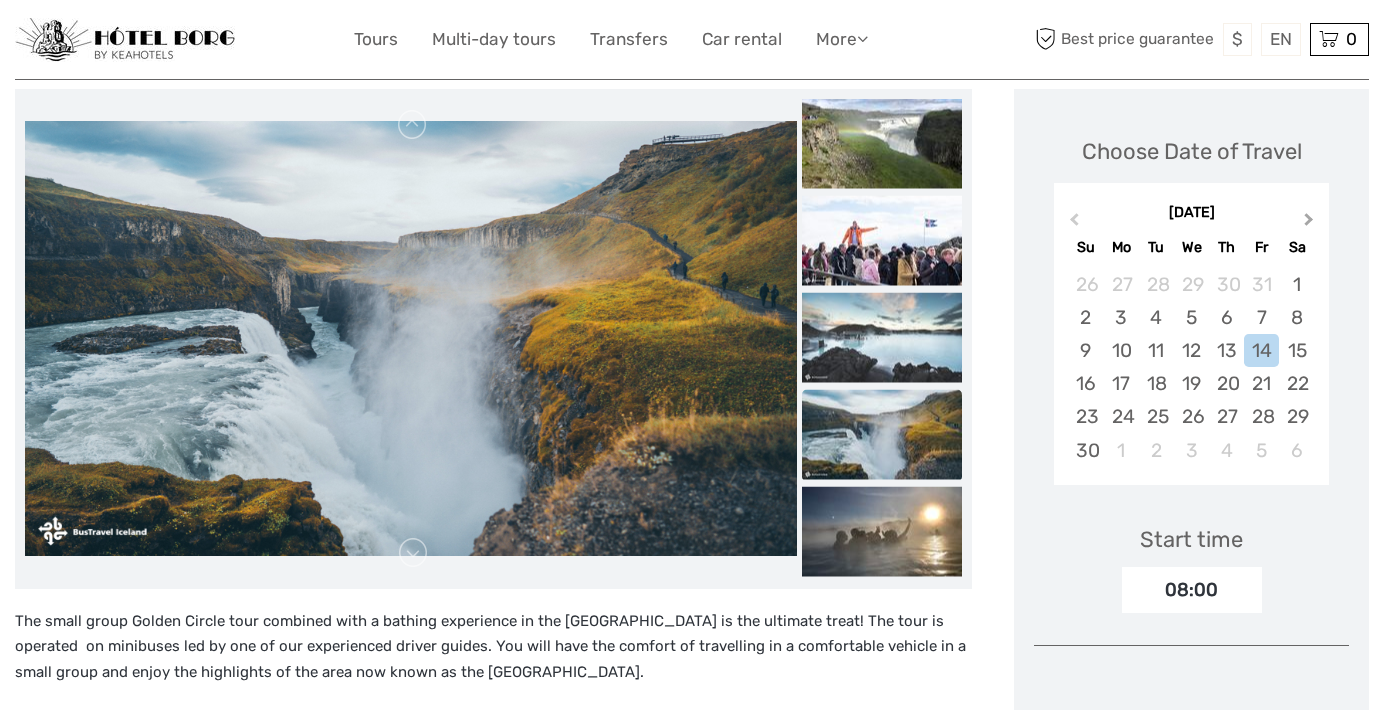 click on "Next Month" at bounding box center [1309, 223] 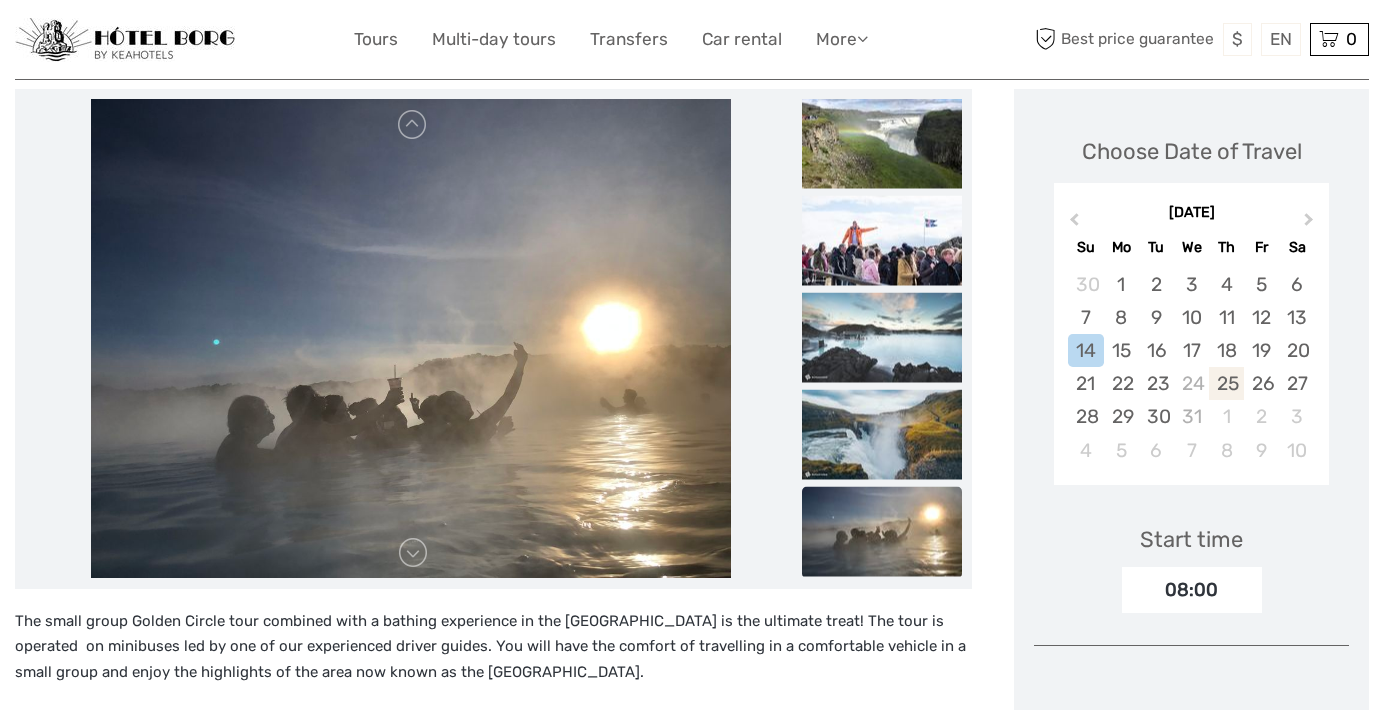 click on "25" at bounding box center (1226, 383) 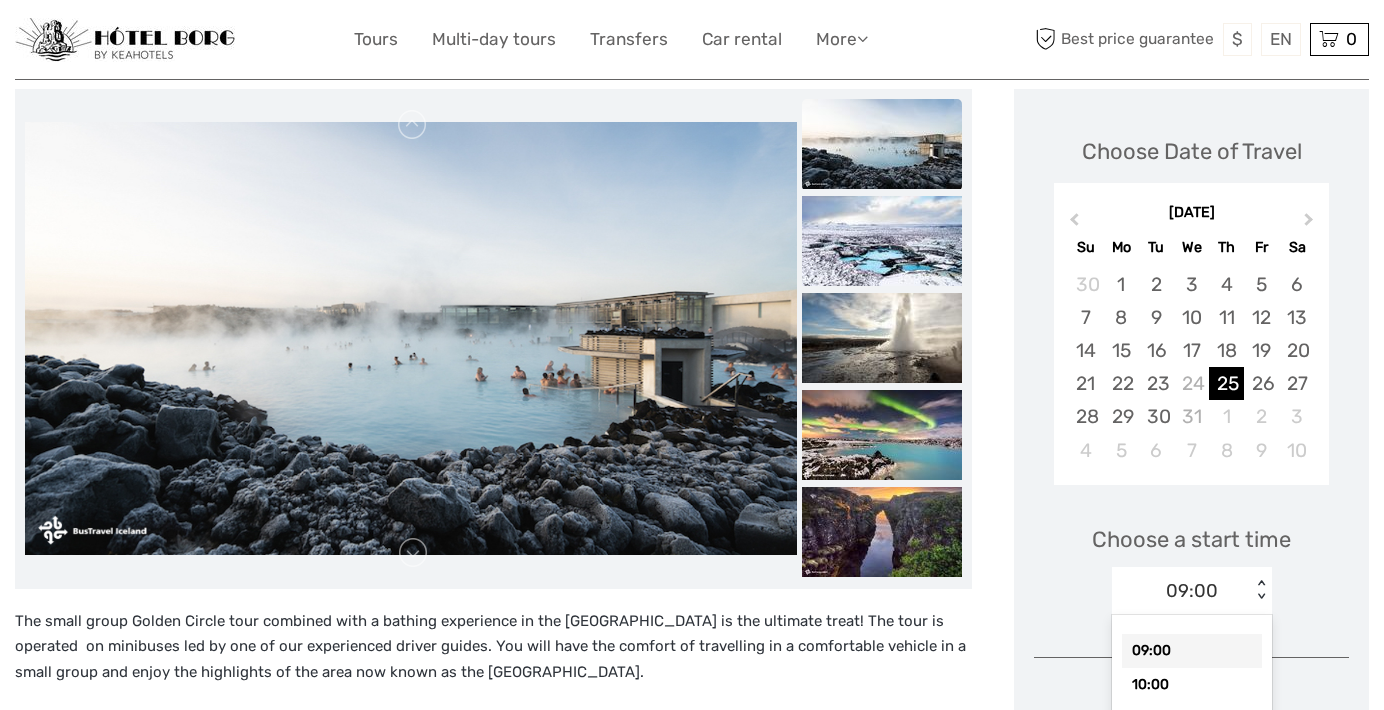click on "< >" at bounding box center [1260, 590] 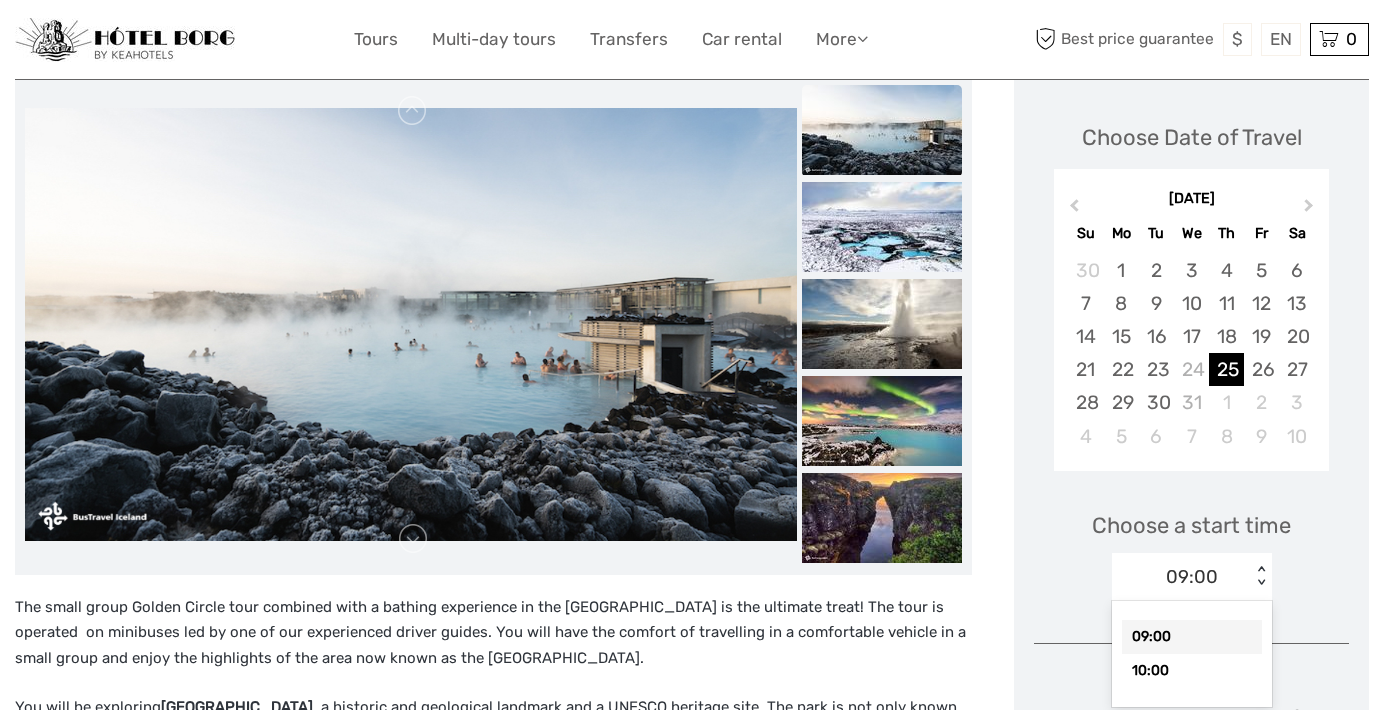 scroll, scrollTop: 263, scrollLeft: 0, axis: vertical 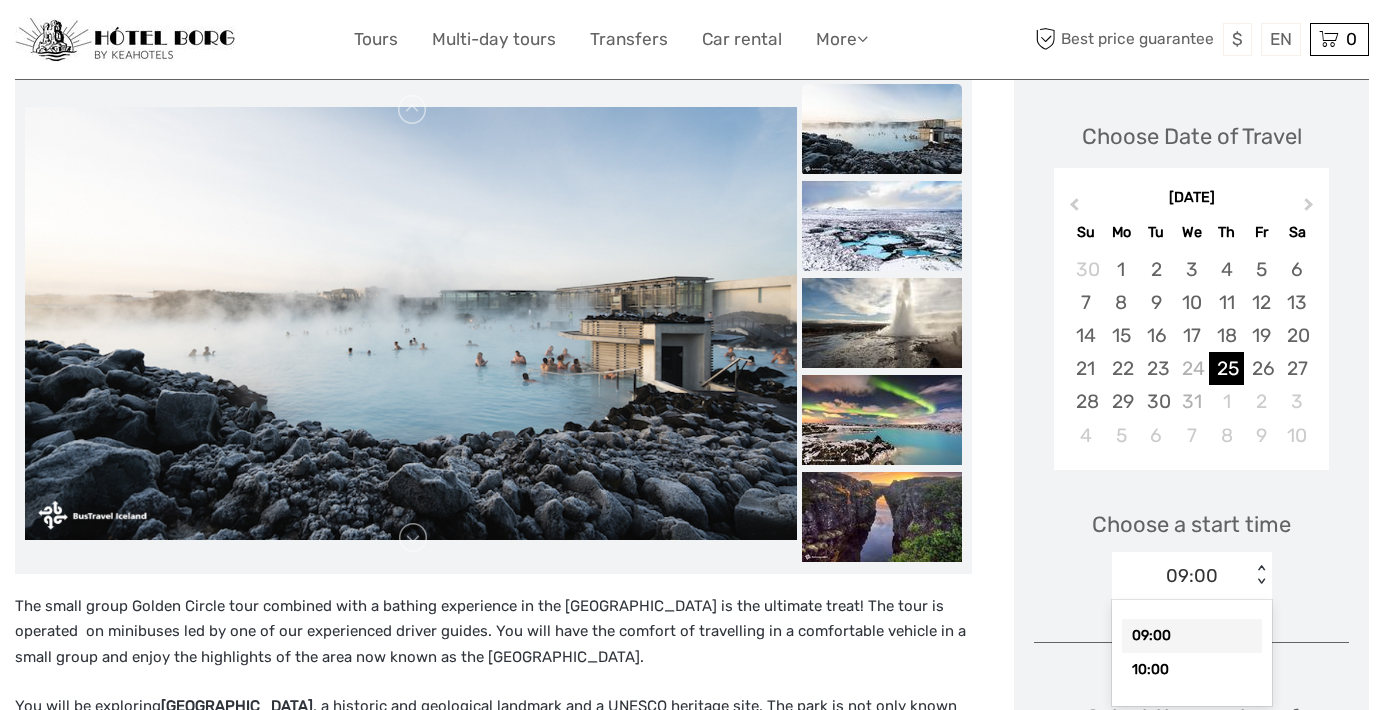 click on "09:00" at bounding box center [1192, 636] 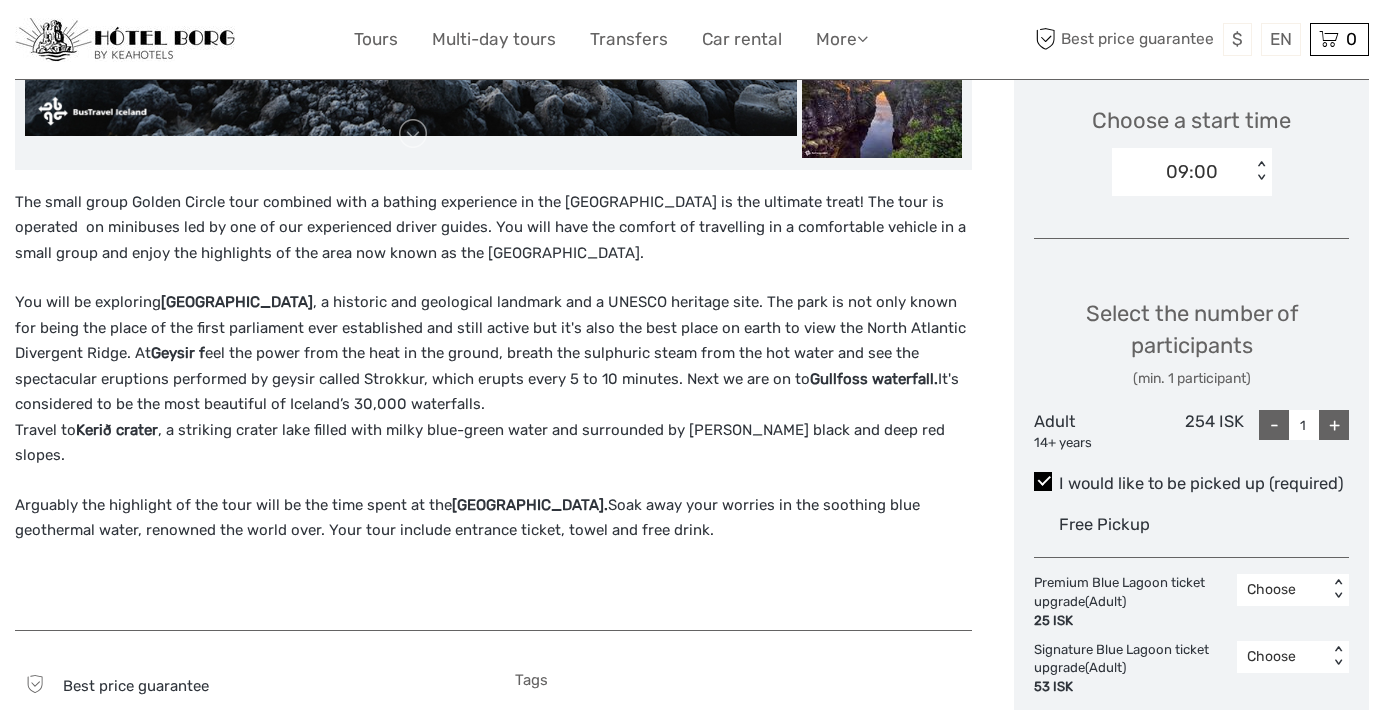 scroll, scrollTop: 673, scrollLeft: 0, axis: vertical 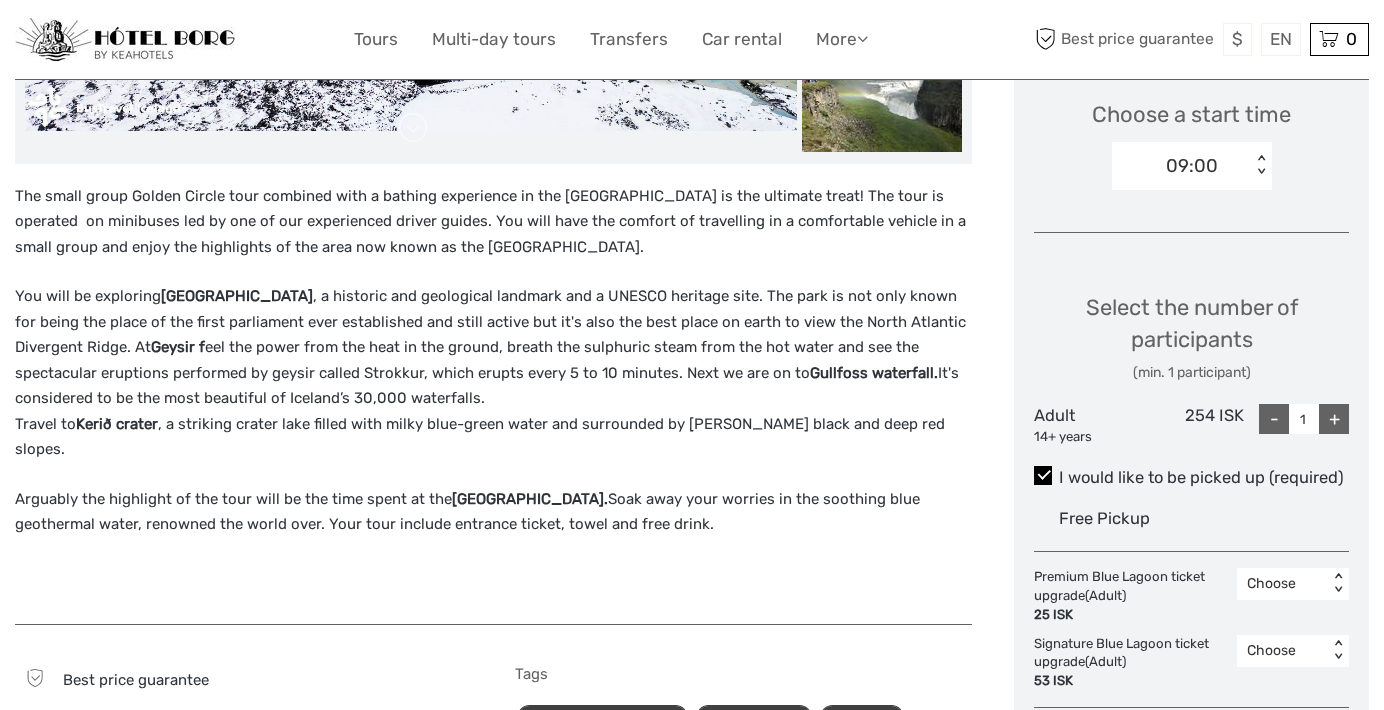 click on "+" at bounding box center [1334, 419] 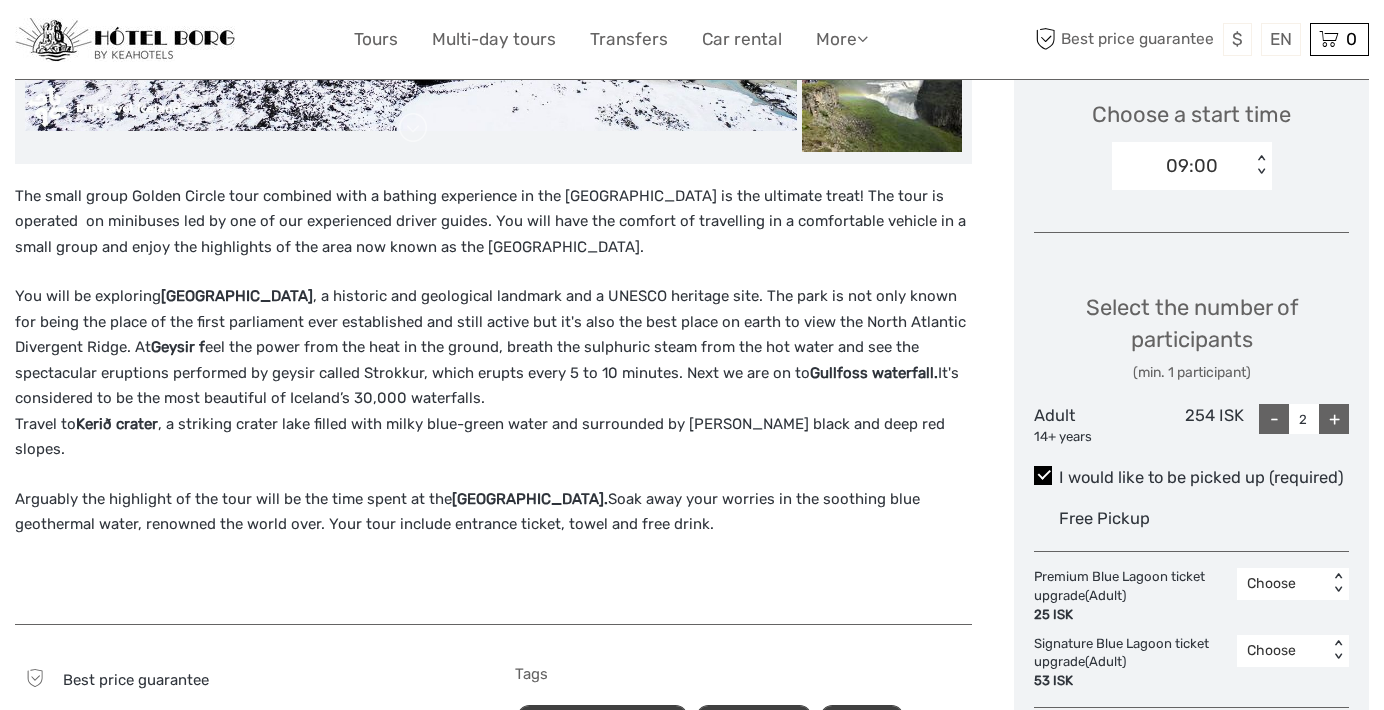 click on "+" at bounding box center [1334, 419] 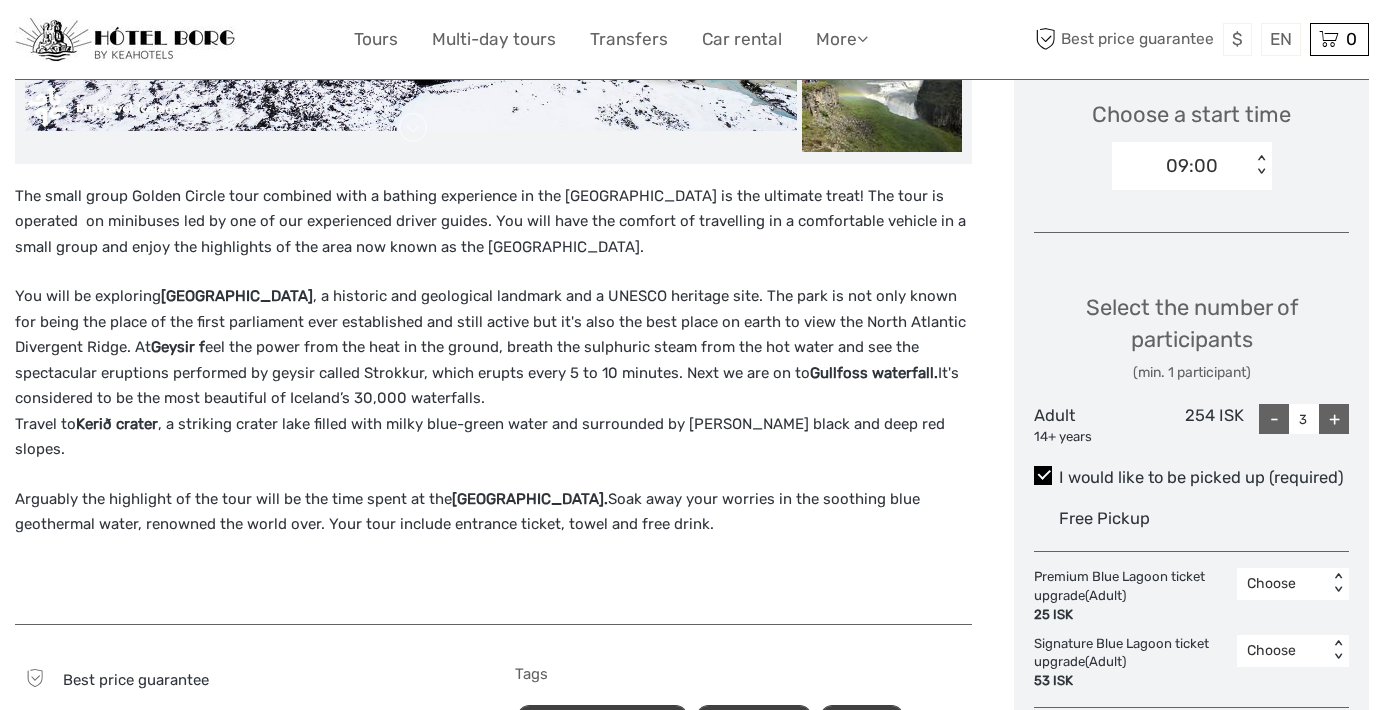click on "254 ISK" at bounding box center (1191, 425) 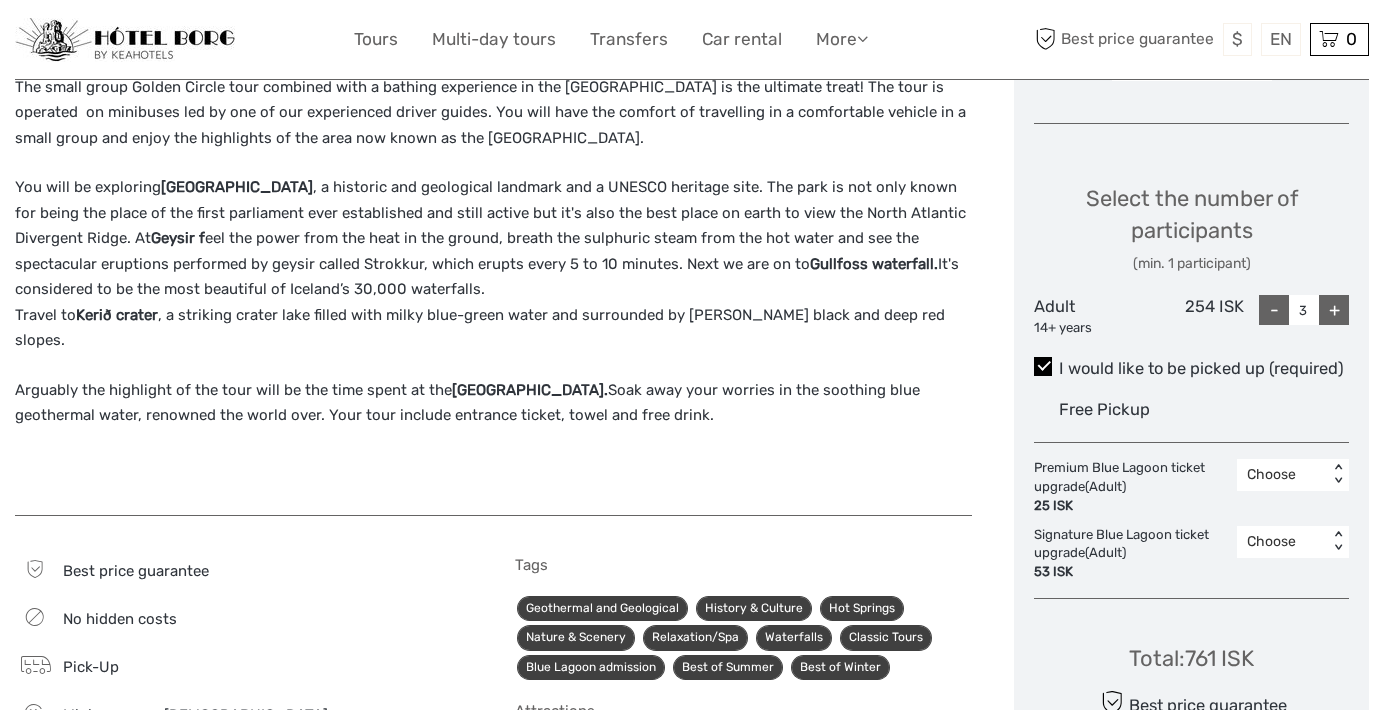 scroll, scrollTop: 780, scrollLeft: 0, axis: vertical 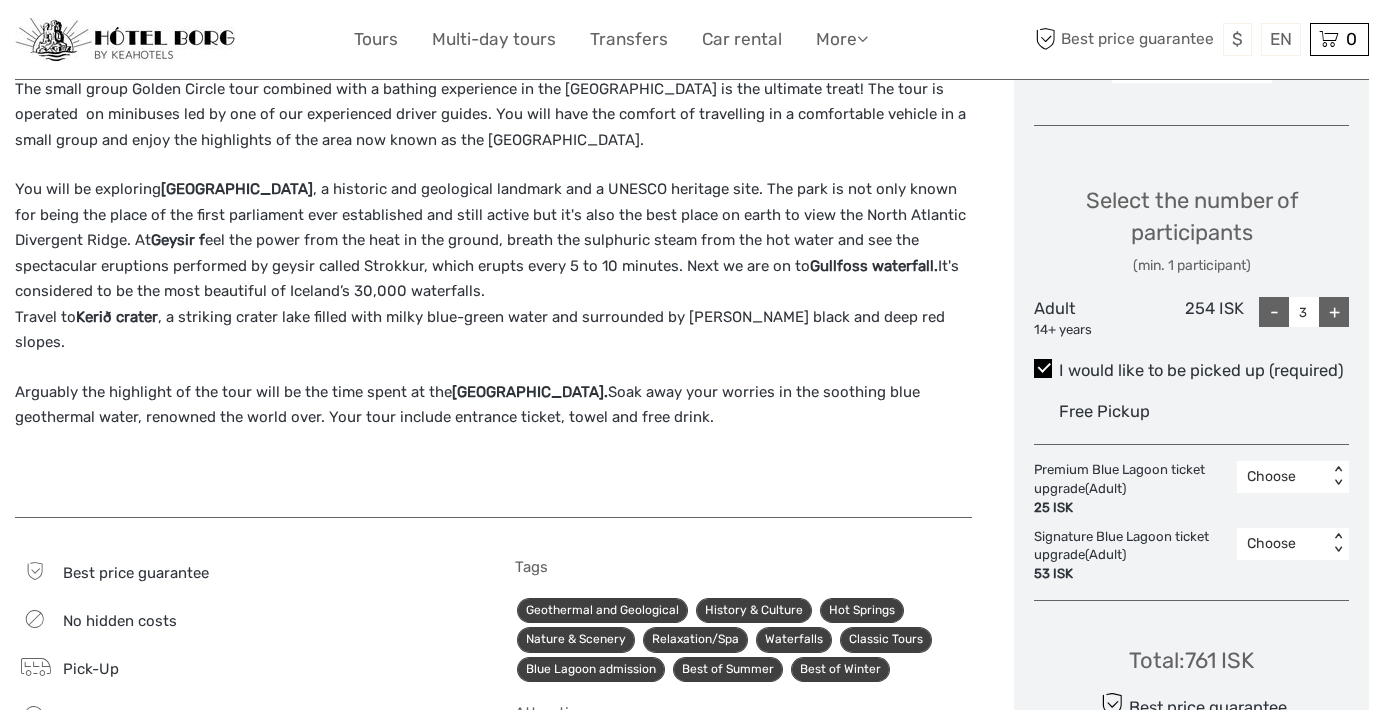 click on "< >" at bounding box center (1338, 543) 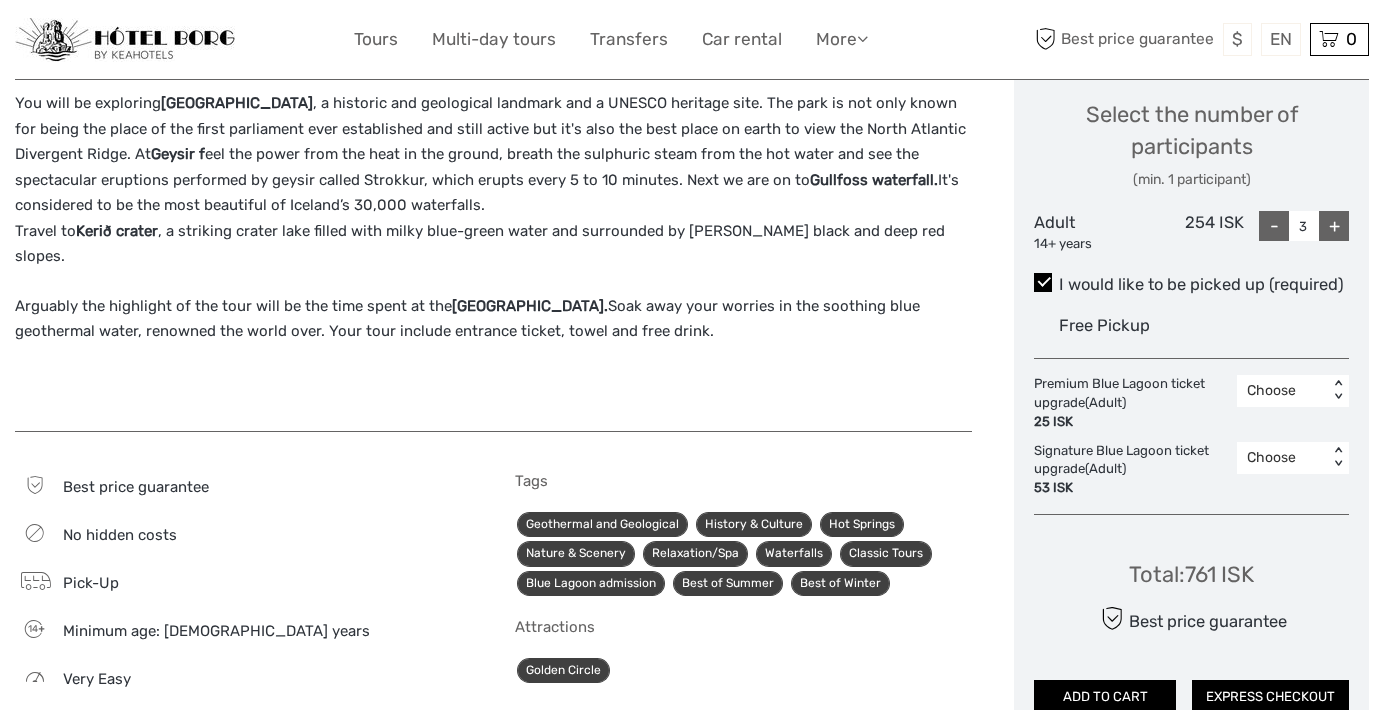 scroll, scrollTop: 867, scrollLeft: 0, axis: vertical 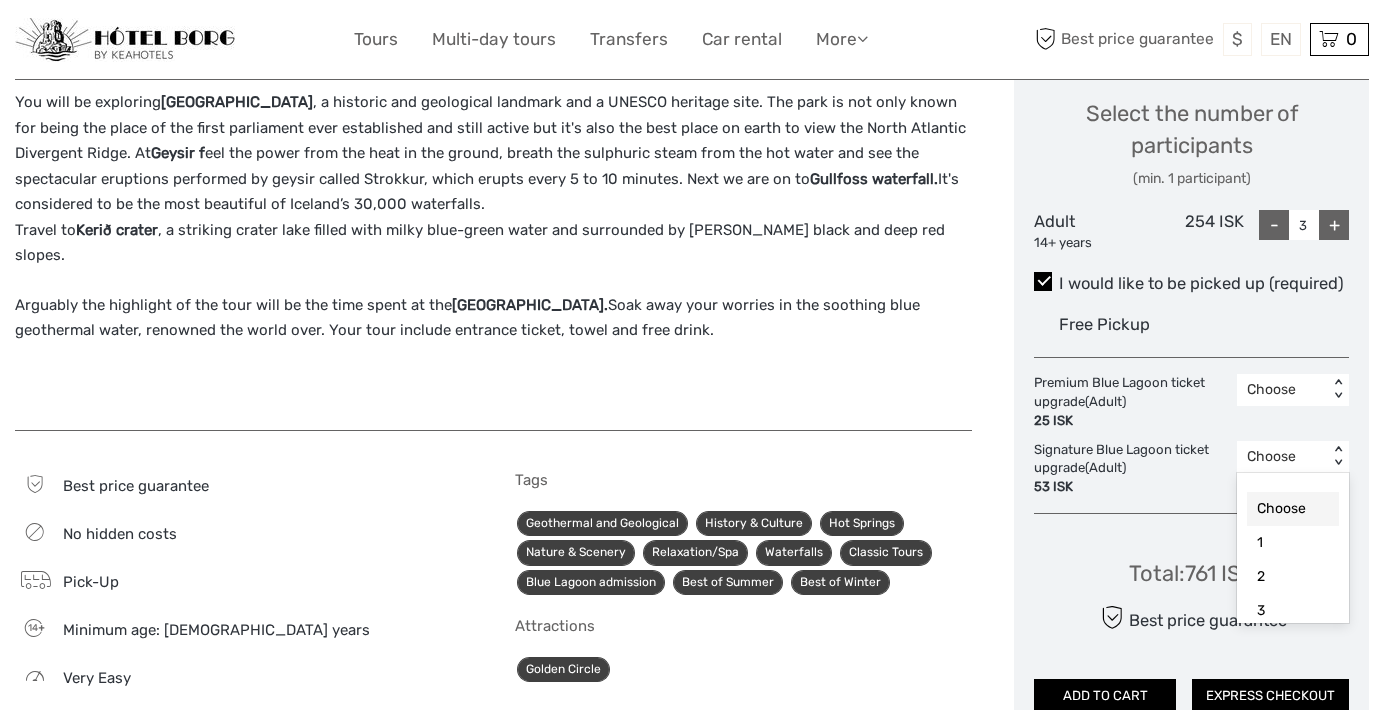 click on "< >" at bounding box center (1338, 456) 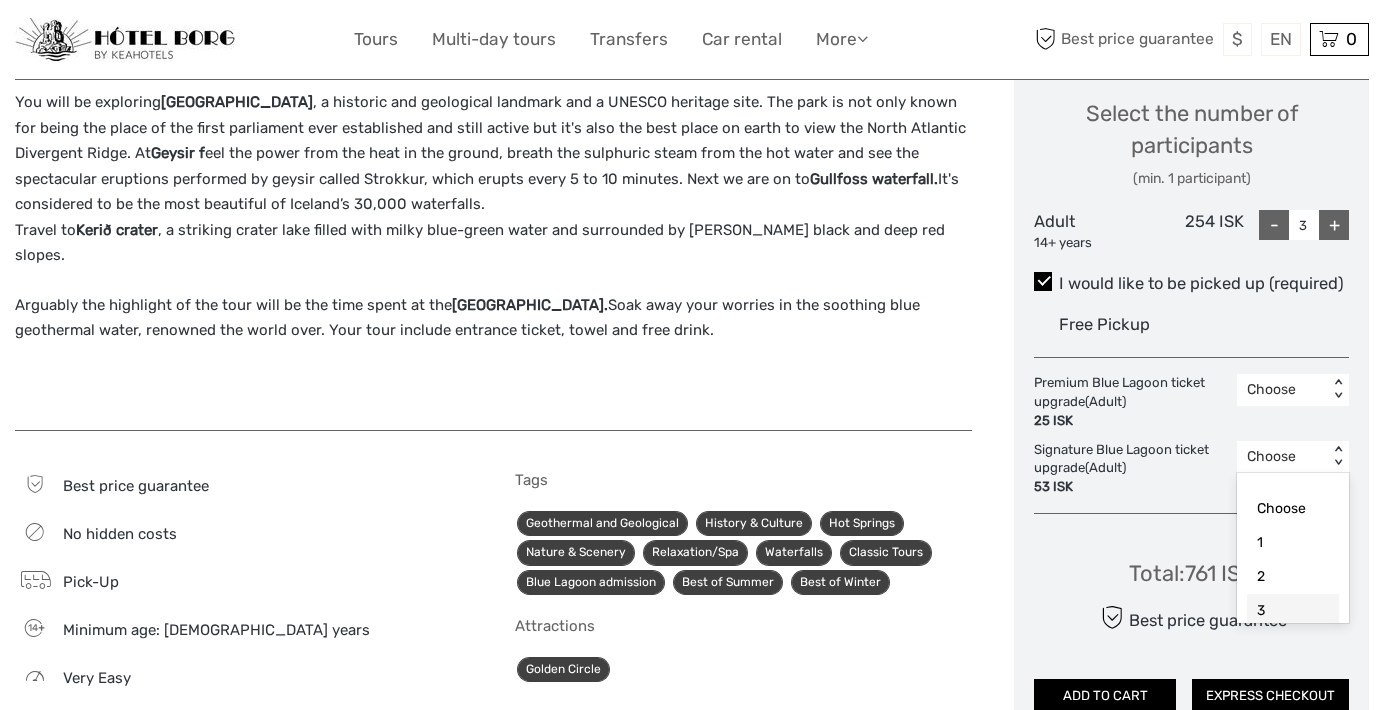 click on "3" at bounding box center (1293, 611) 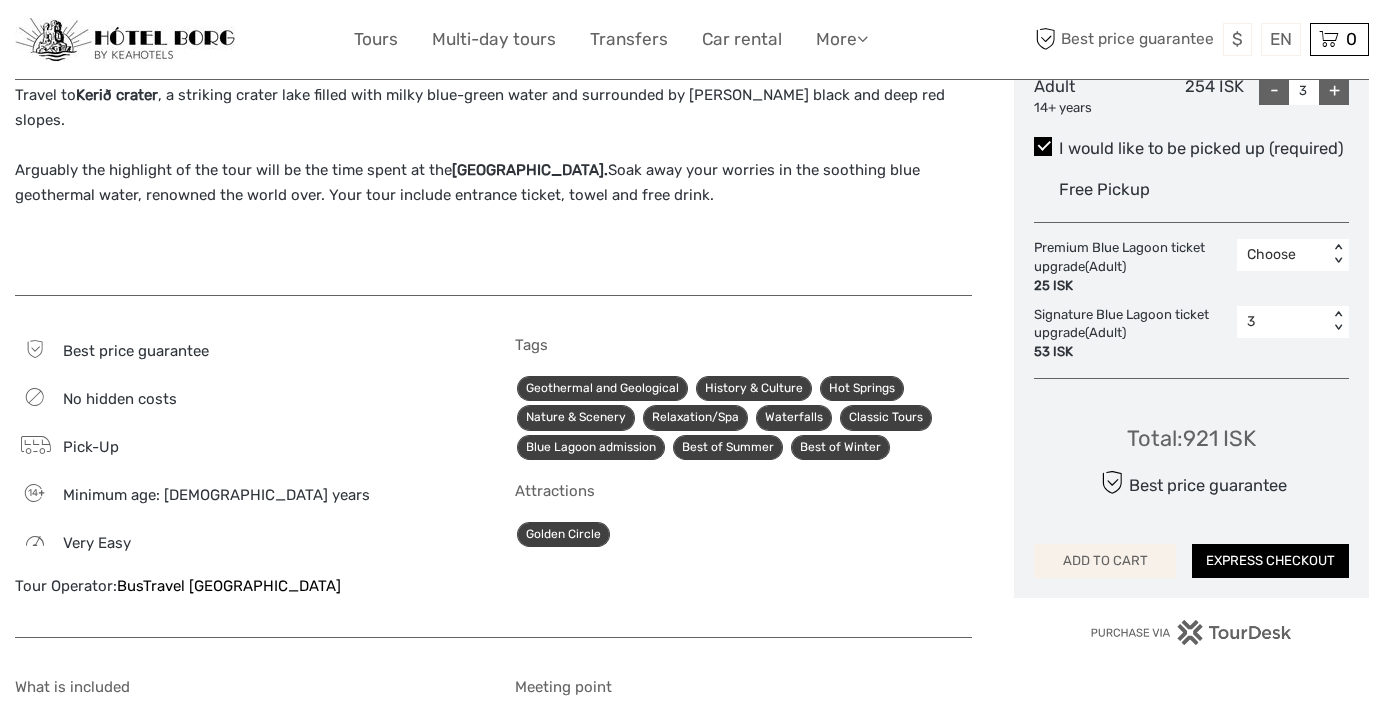 scroll, scrollTop: 1004, scrollLeft: 0, axis: vertical 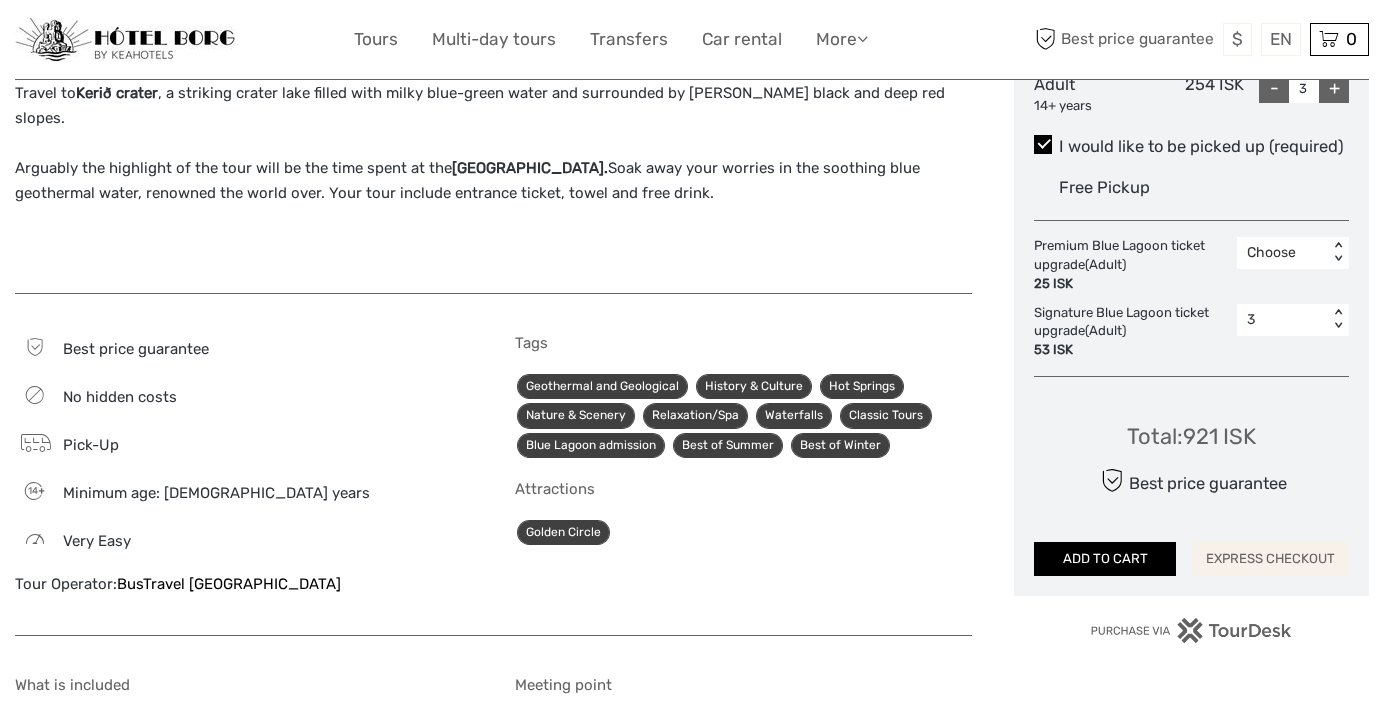 click on "EXPRESS CHECKOUT" at bounding box center [1270, 559] 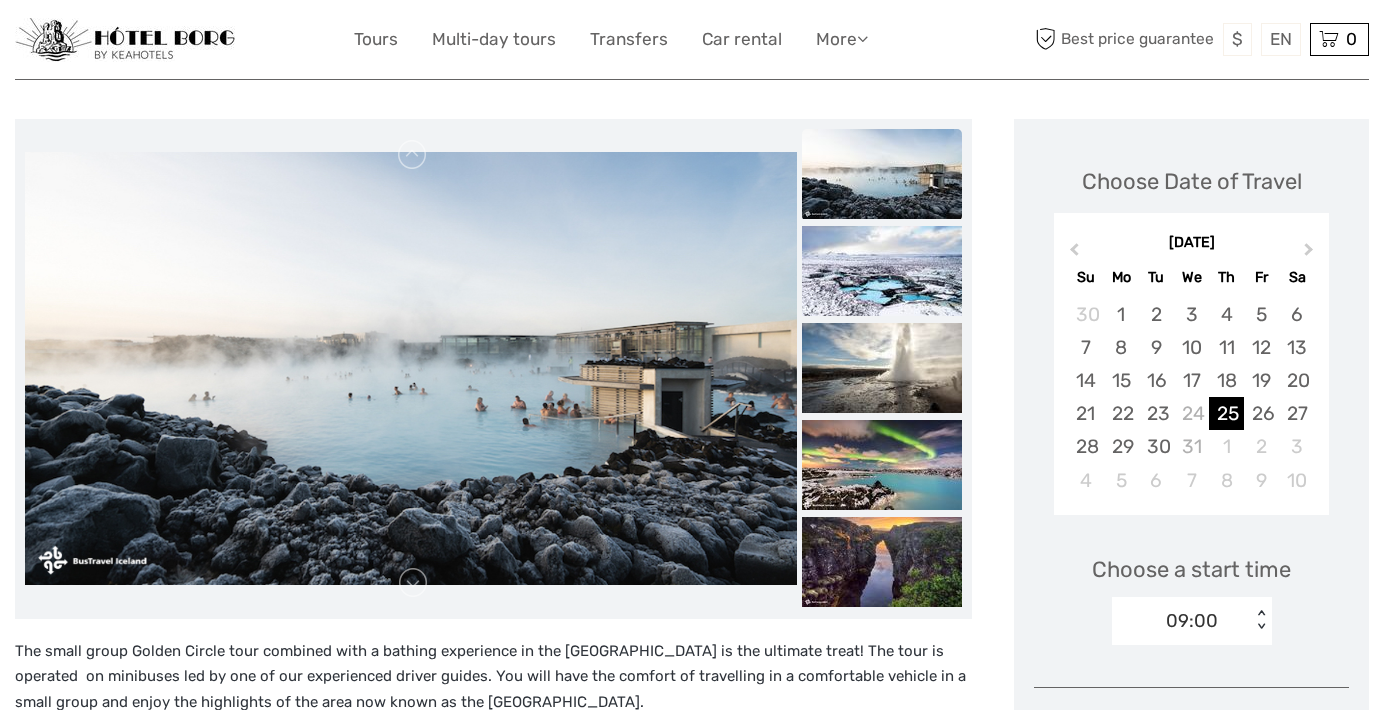 scroll, scrollTop: 217, scrollLeft: 0, axis: vertical 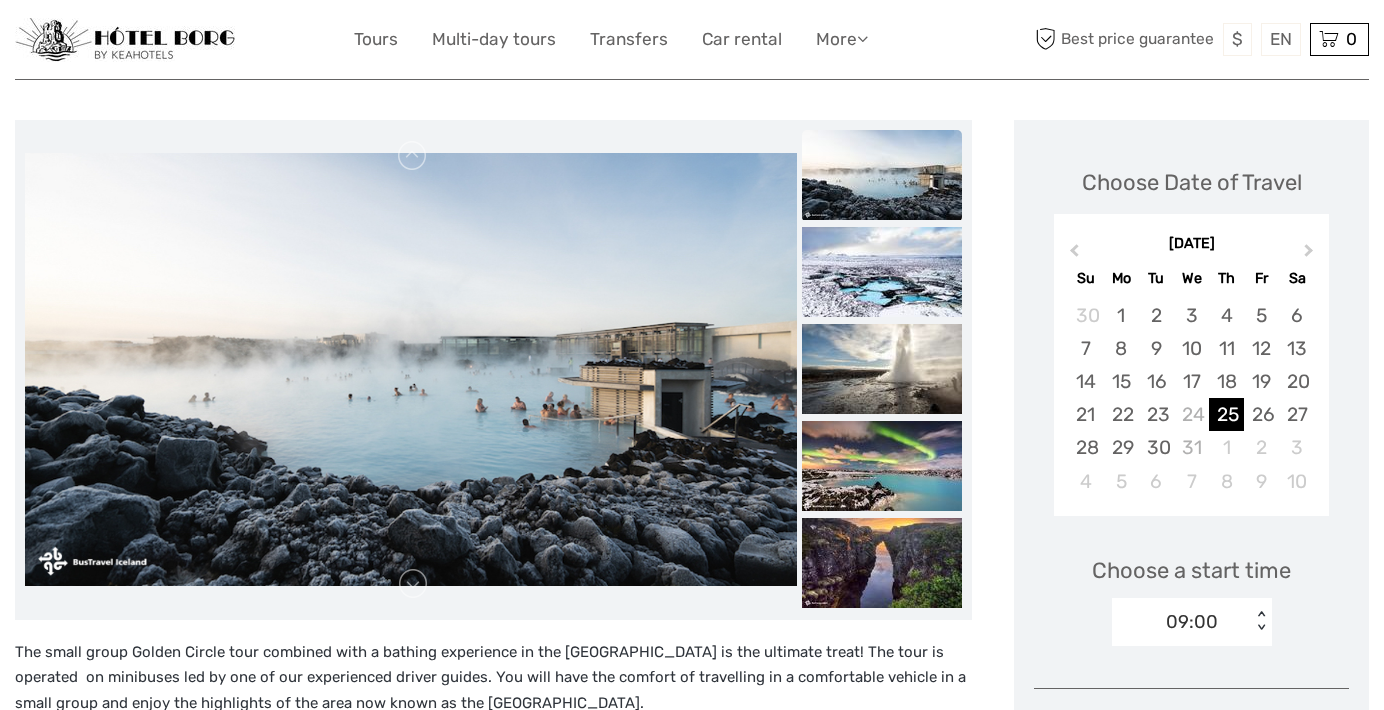click at bounding box center [882, 175] 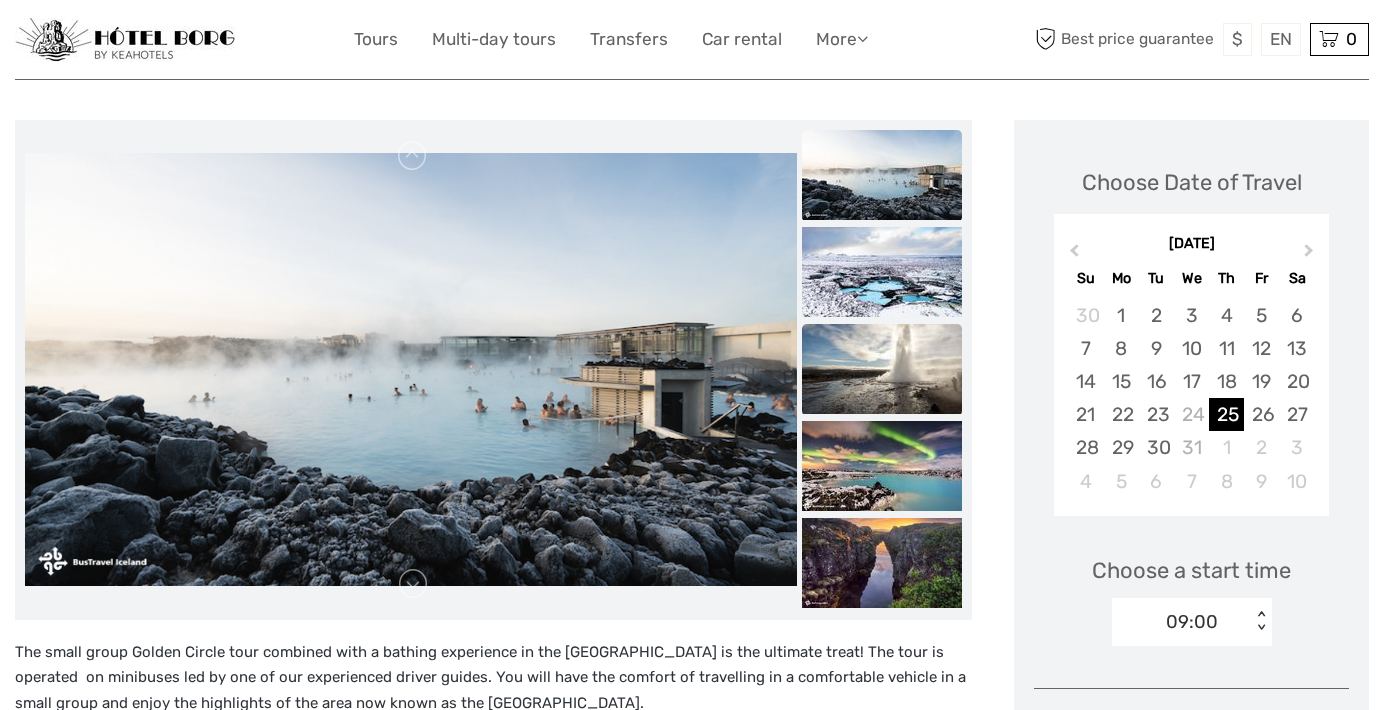 click at bounding box center (882, 369) 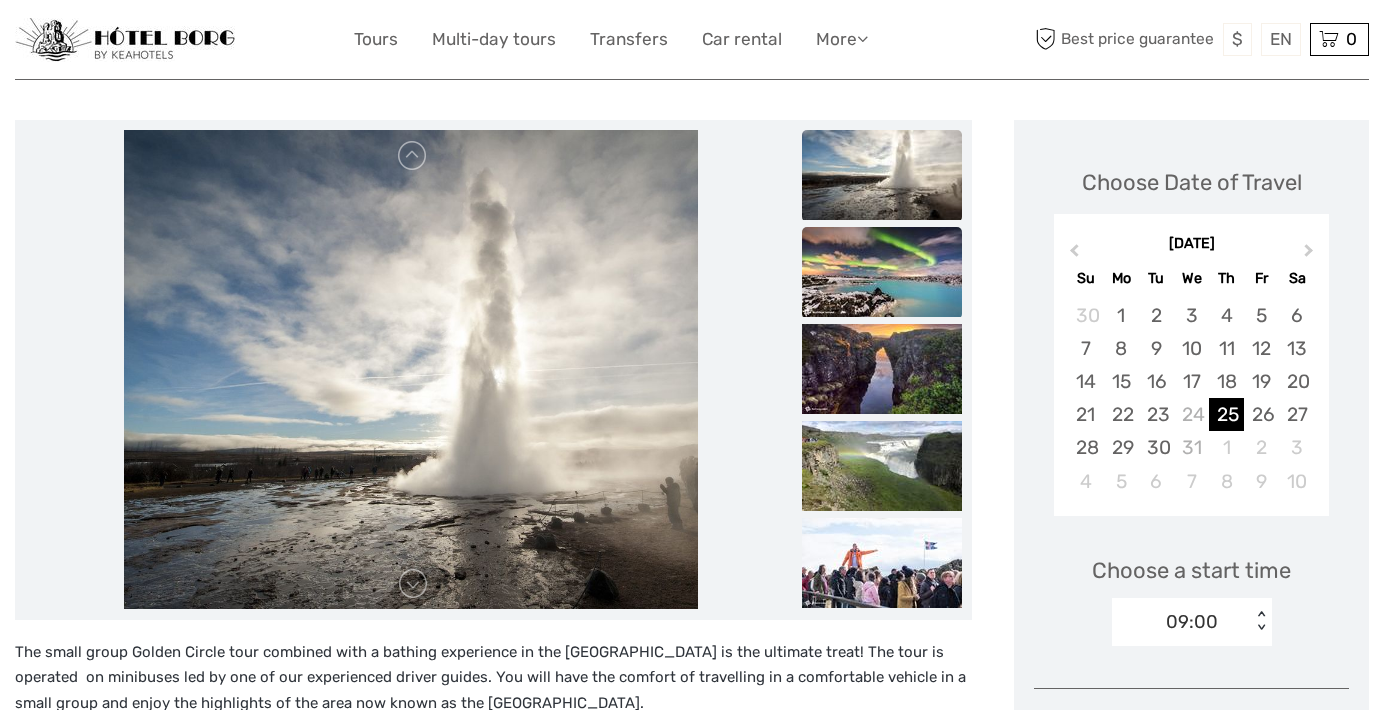 click at bounding box center [882, 272] 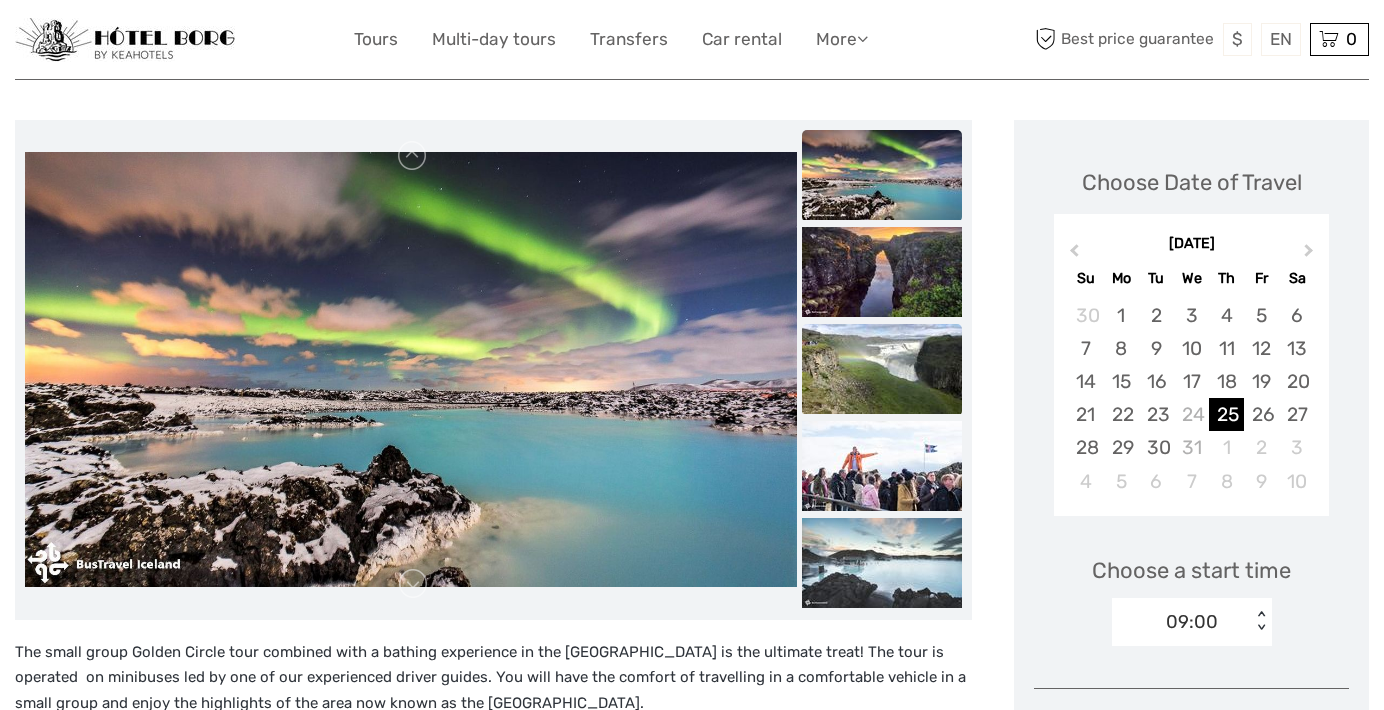 click at bounding box center (882, 369) 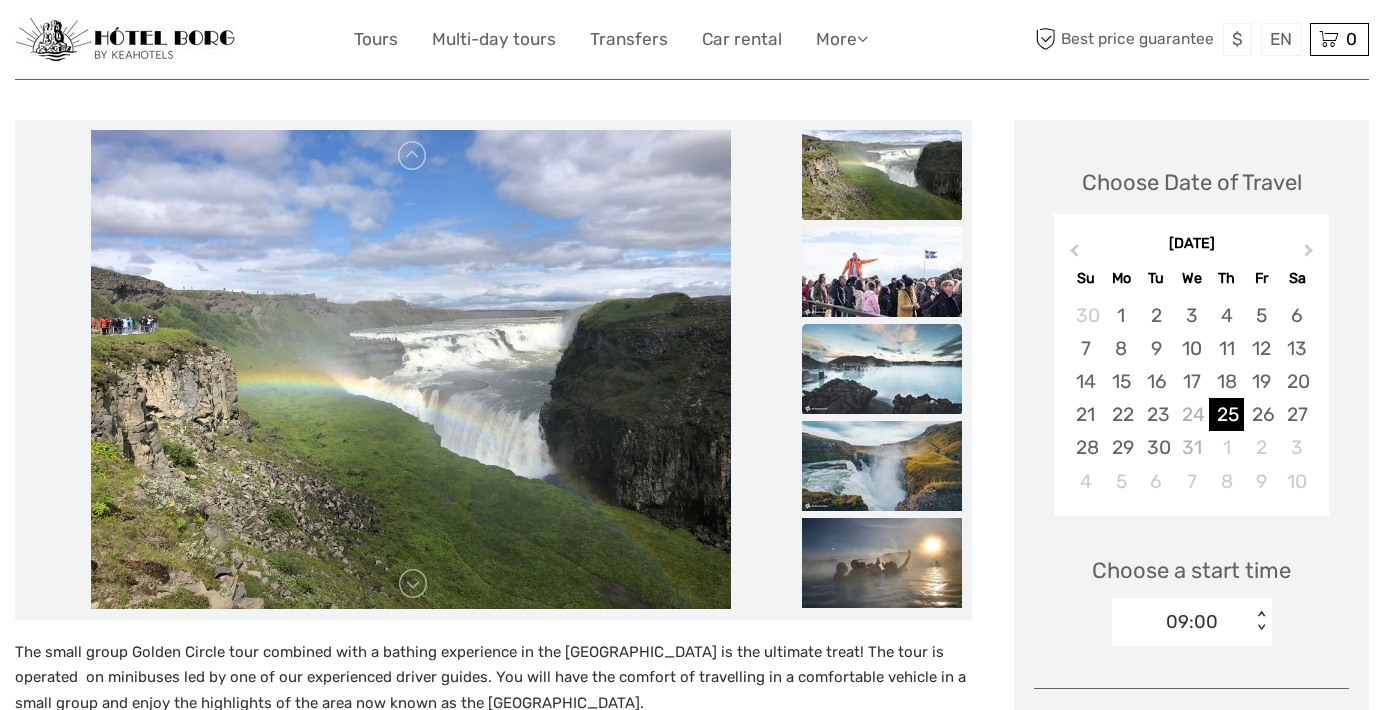 click at bounding box center [882, 369] 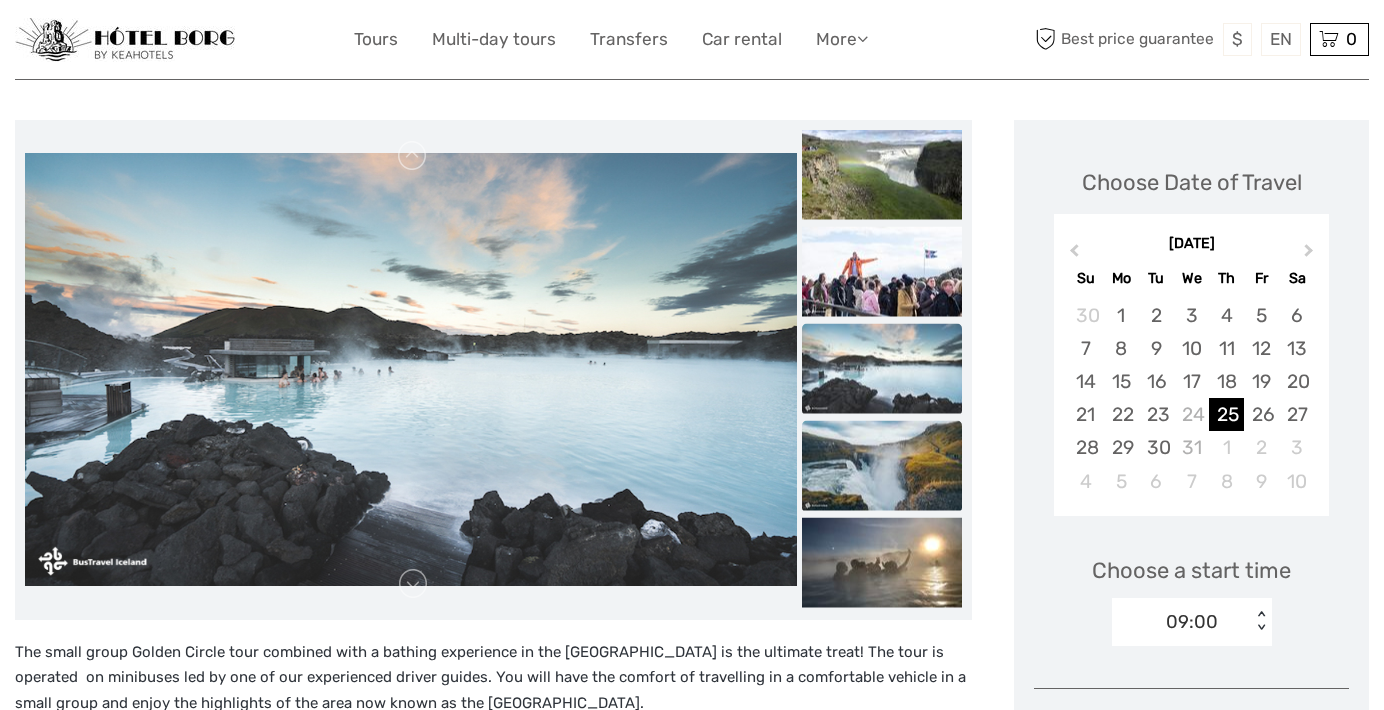 click at bounding box center [882, 465] 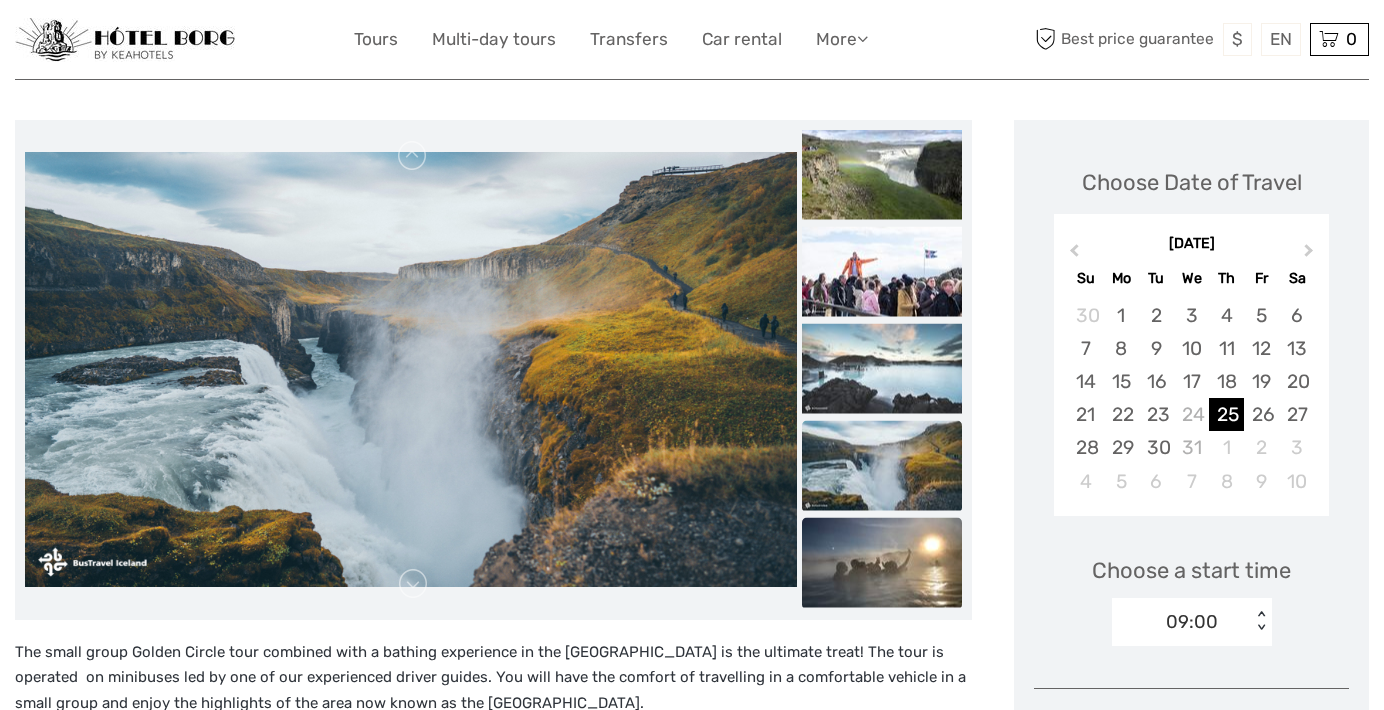 click at bounding box center [882, 562] 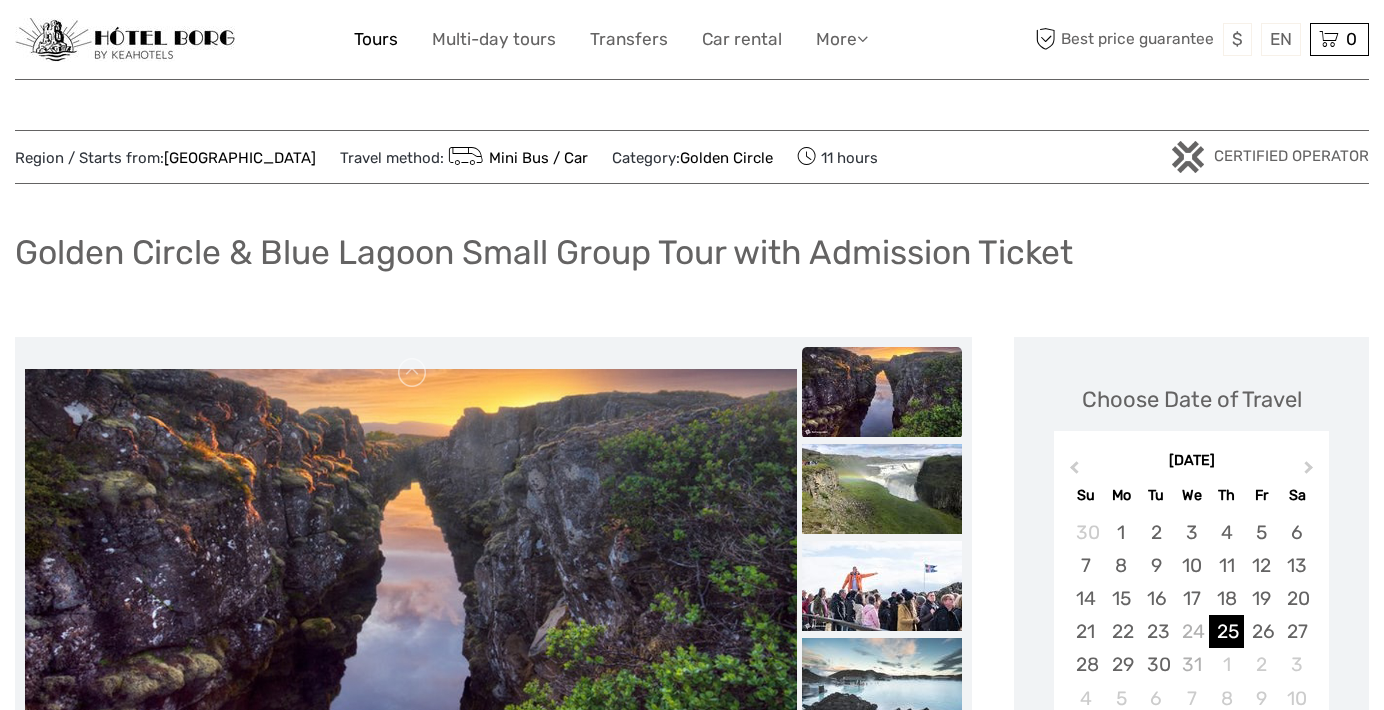 scroll, scrollTop: 0, scrollLeft: 0, axis: both 